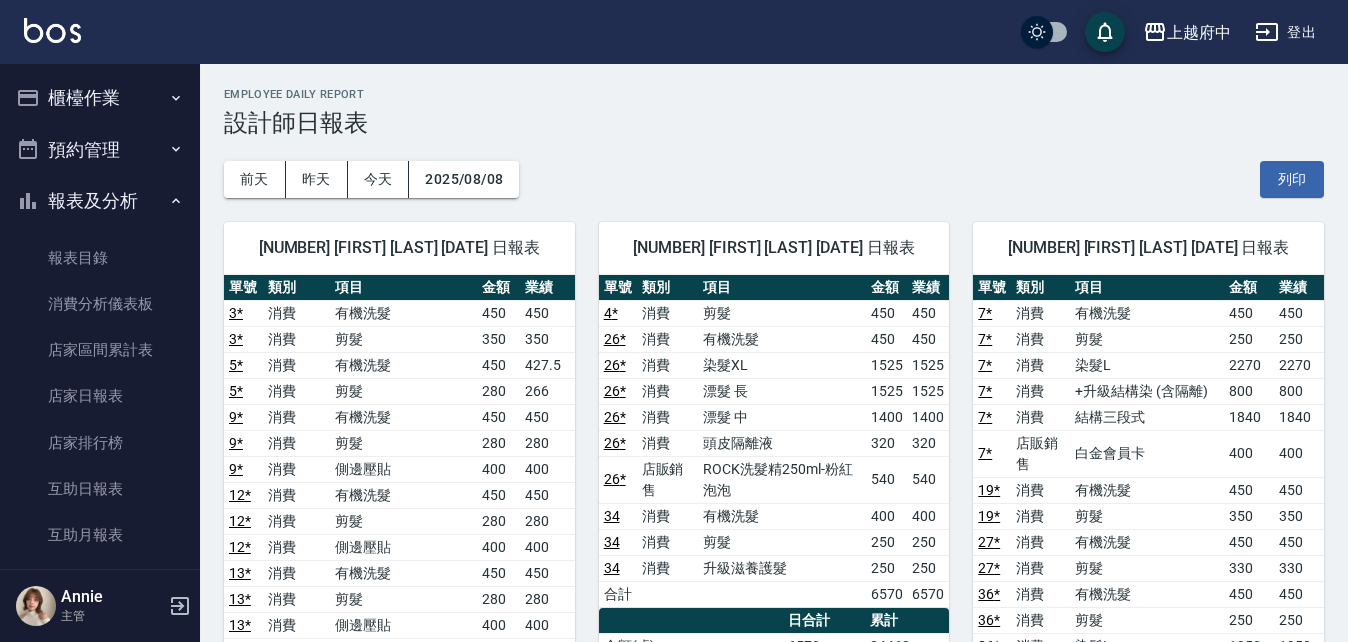 scroll, scrollTop: 1100, scrollLeft: 0, axis: vertical 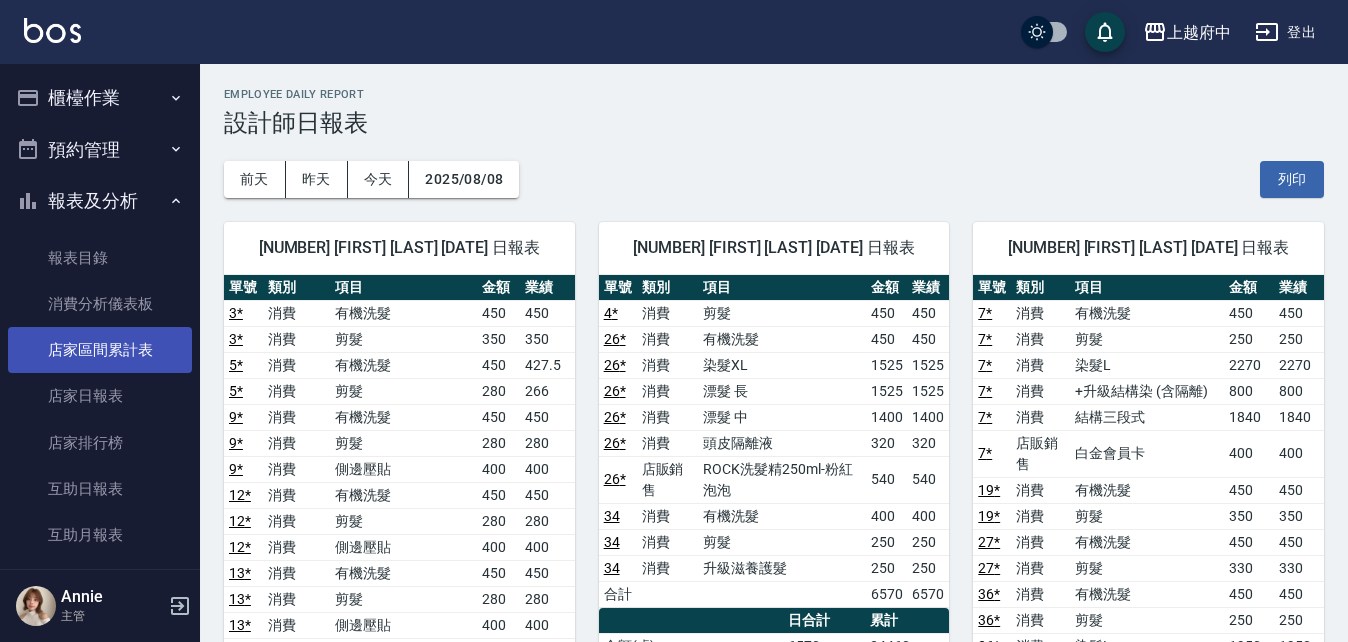 click on "店家區間累計表" at bounding box center (100, 350) 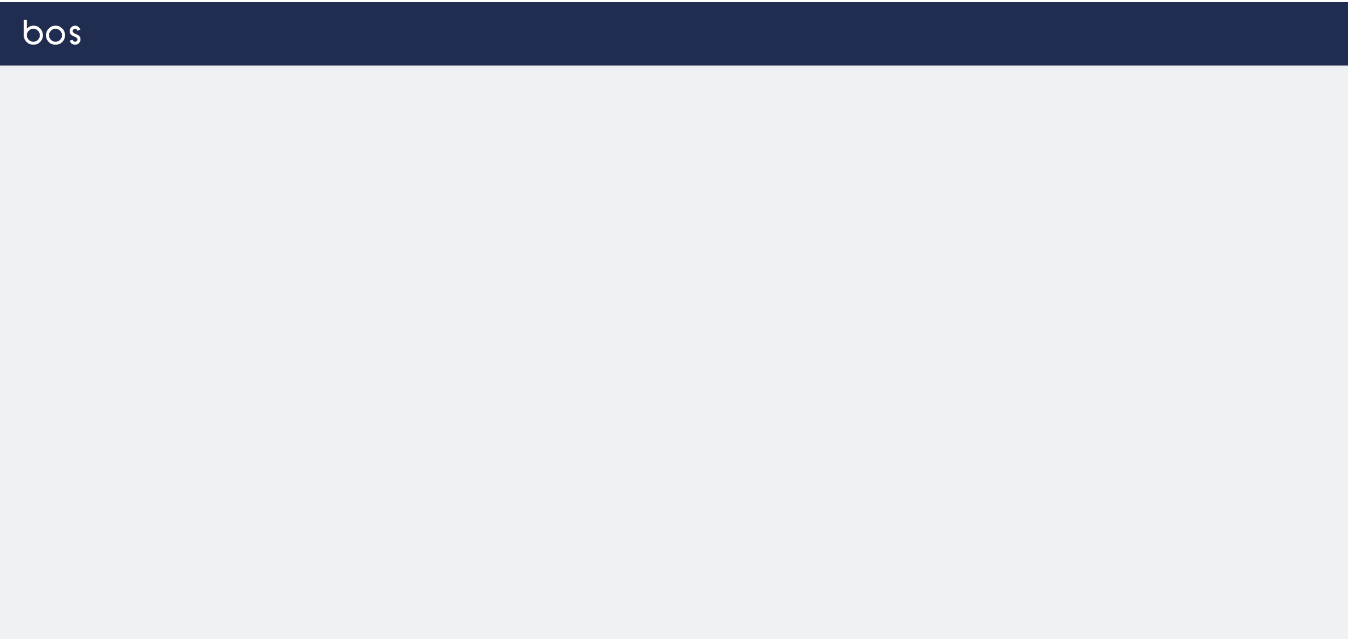 scroll, scrollTop: 0, scrollLeft: 0, axis: both 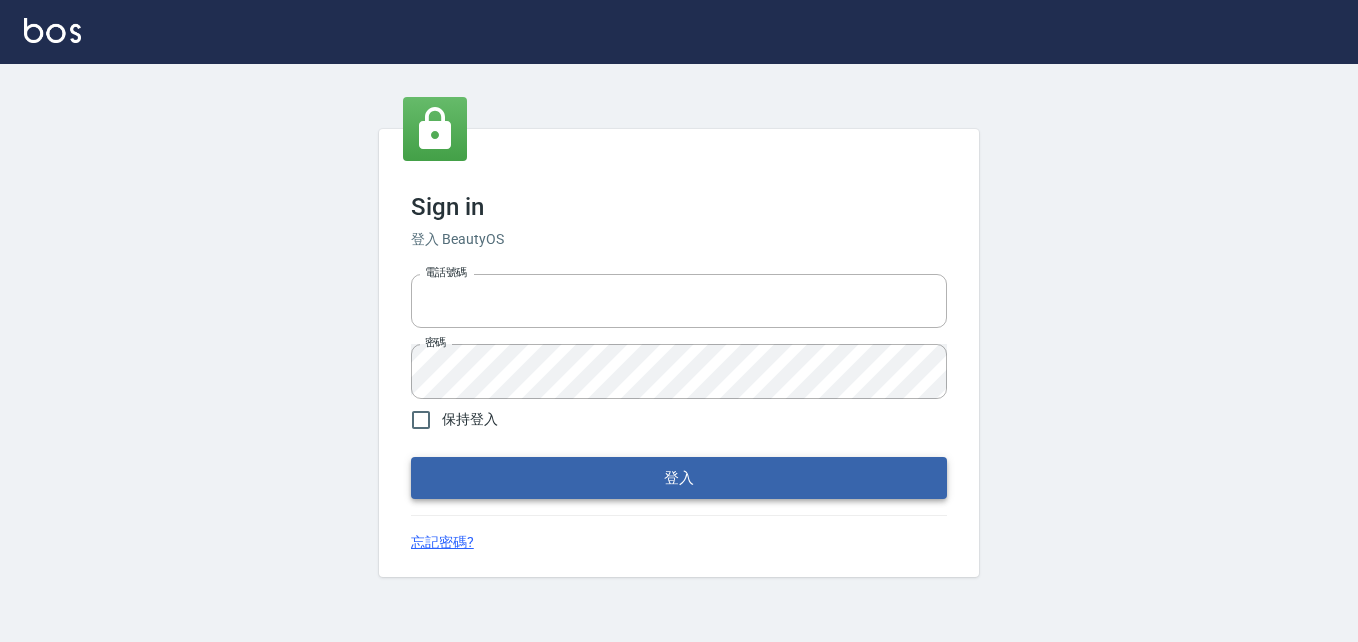 type on "[PHONE]" 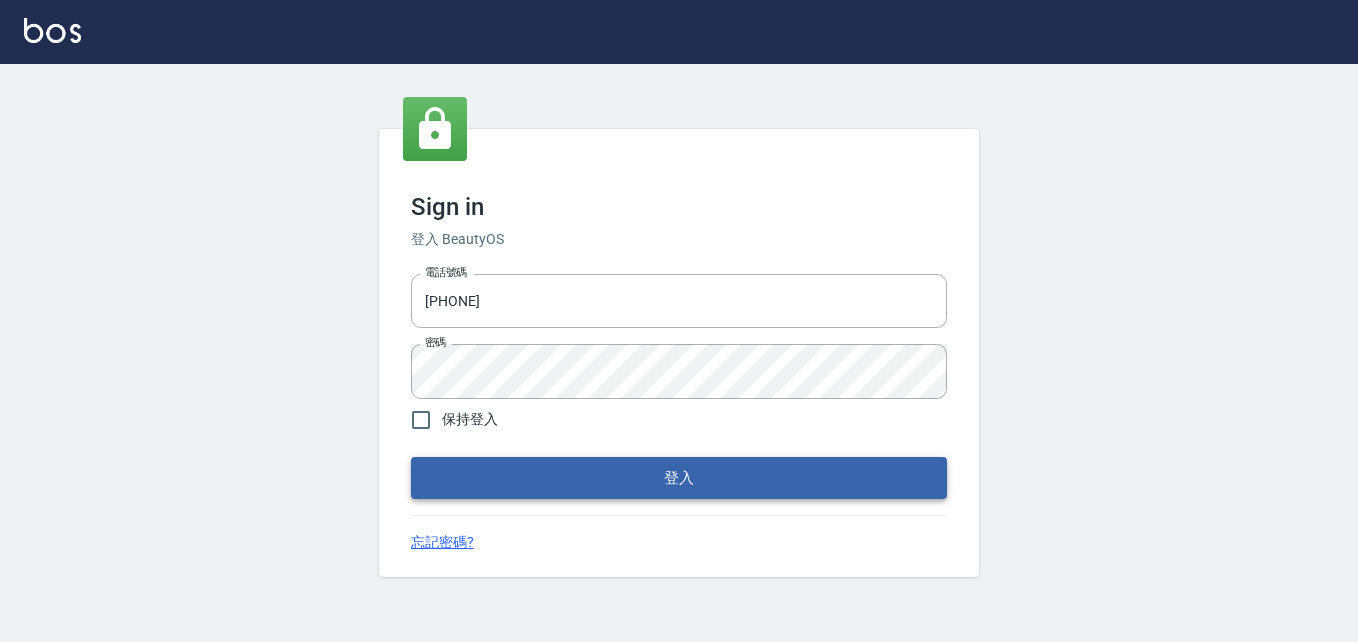 click on "登入" at bounding box center (679, 478) 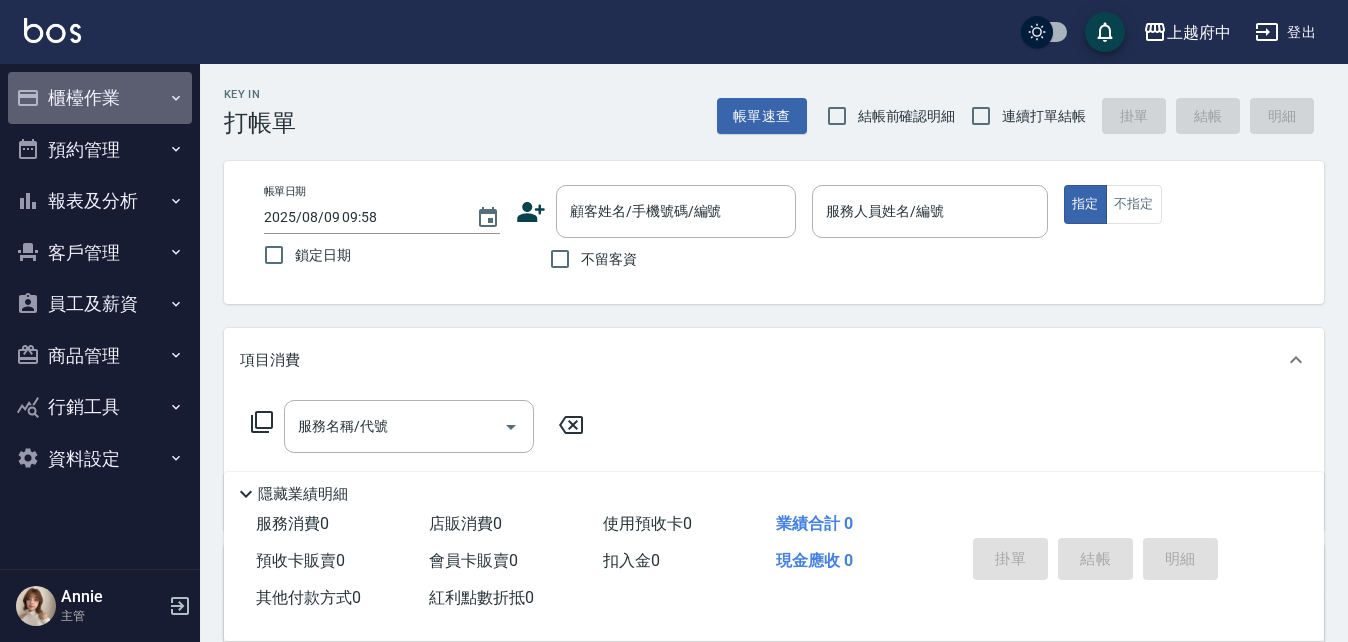 click on "櫃檯作業" at bounding box center (100, 98) 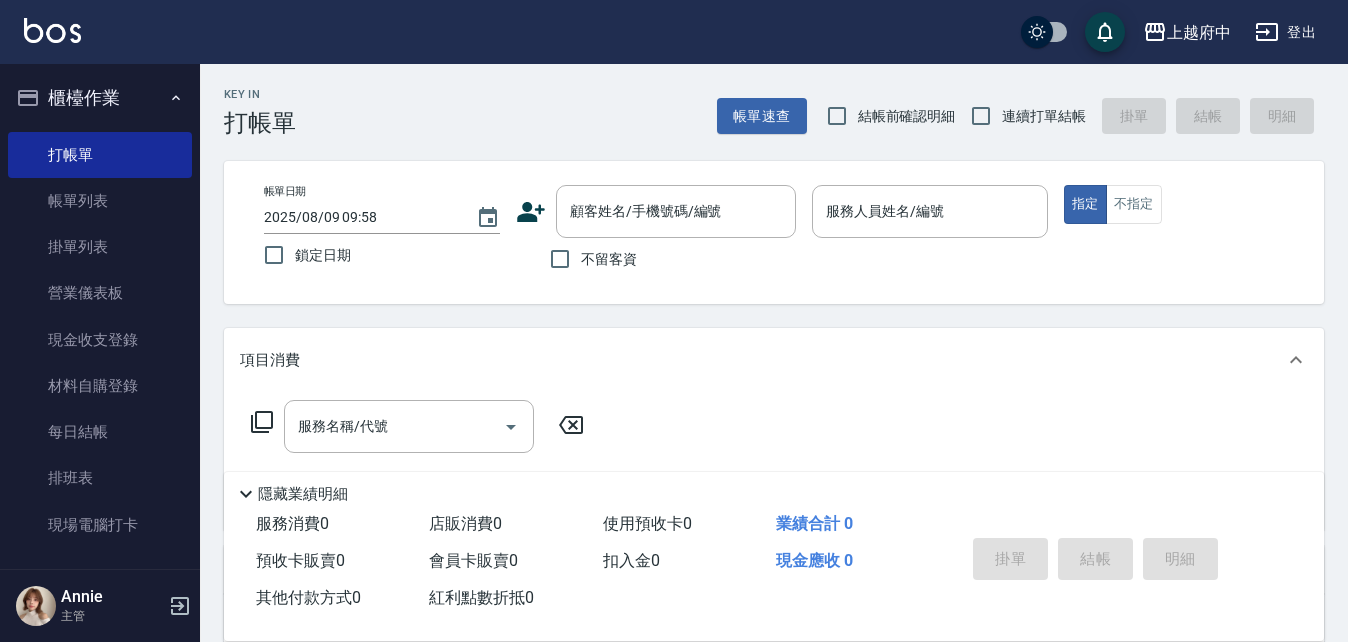 click on "櫃檯作業" at bounding box center [100, 98] 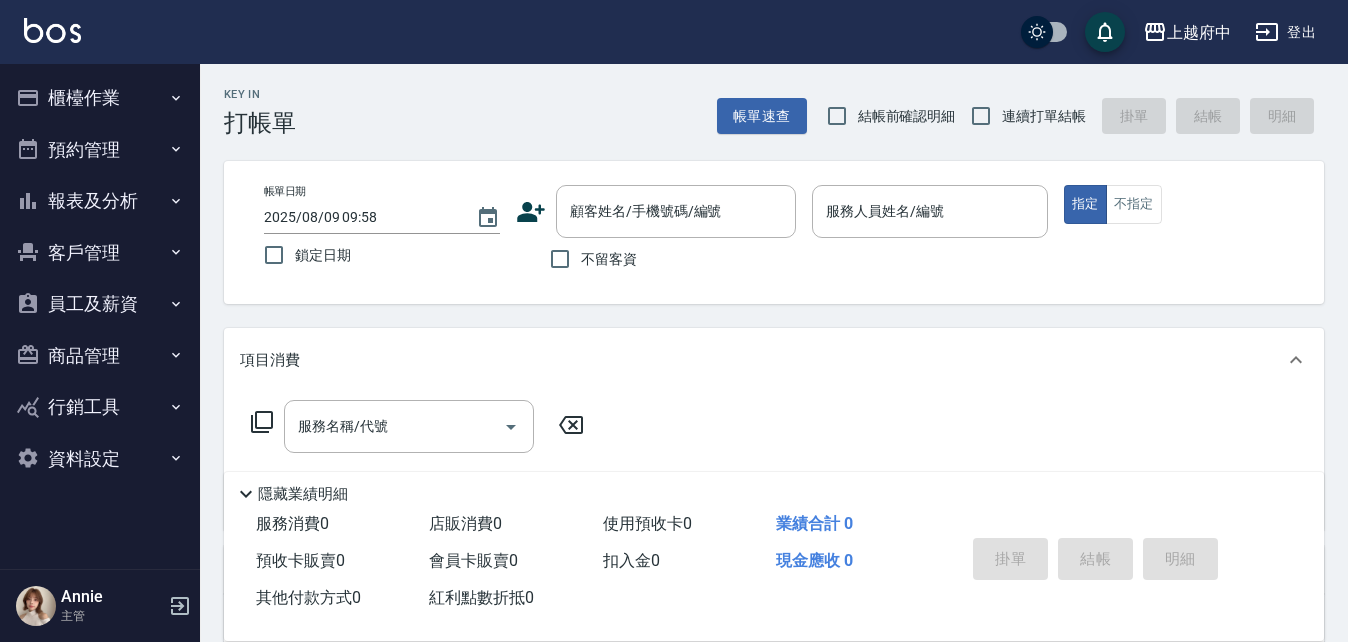 click on "報表及分析" at bounding box center [100, 201] 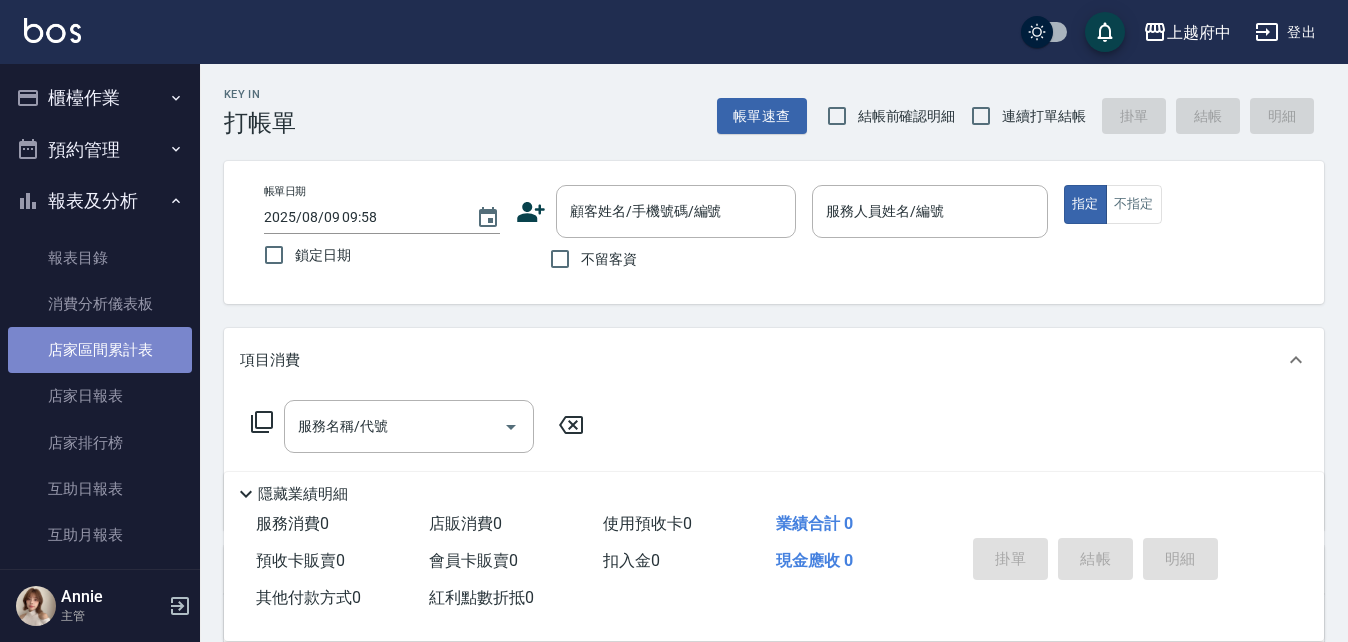 click on "店家區間累計表" at bounding box center [100, 350] 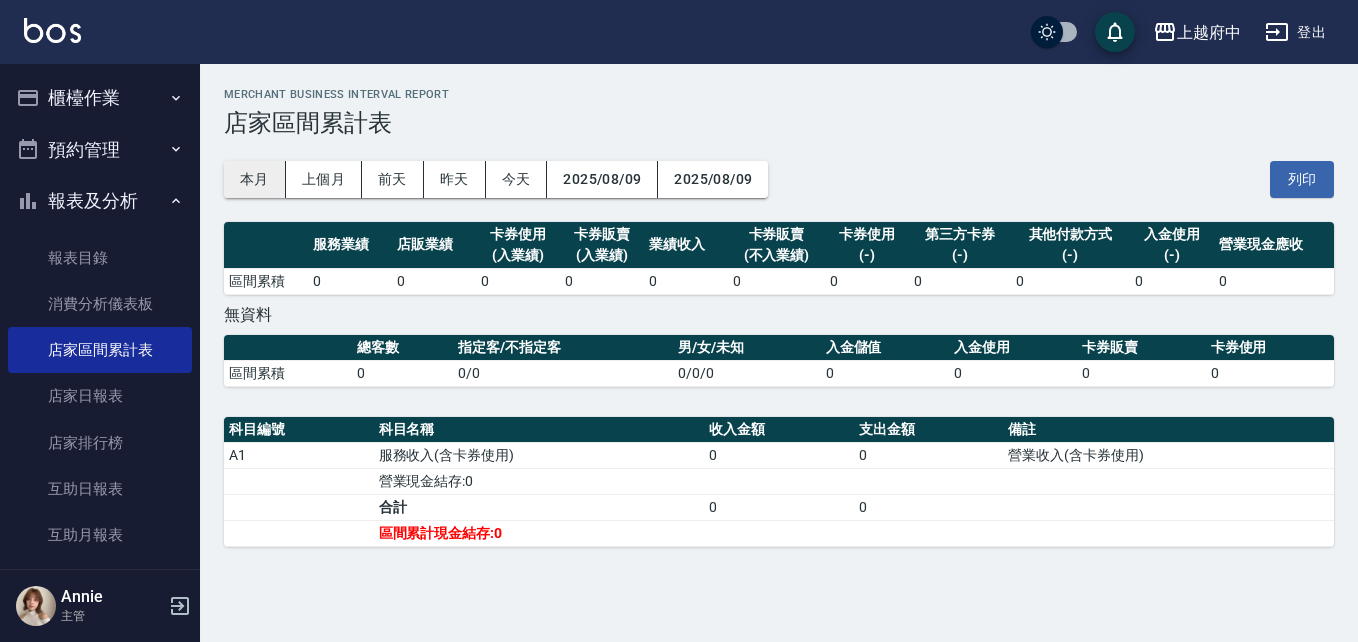click on "本月" at bounding box center (255, 179) 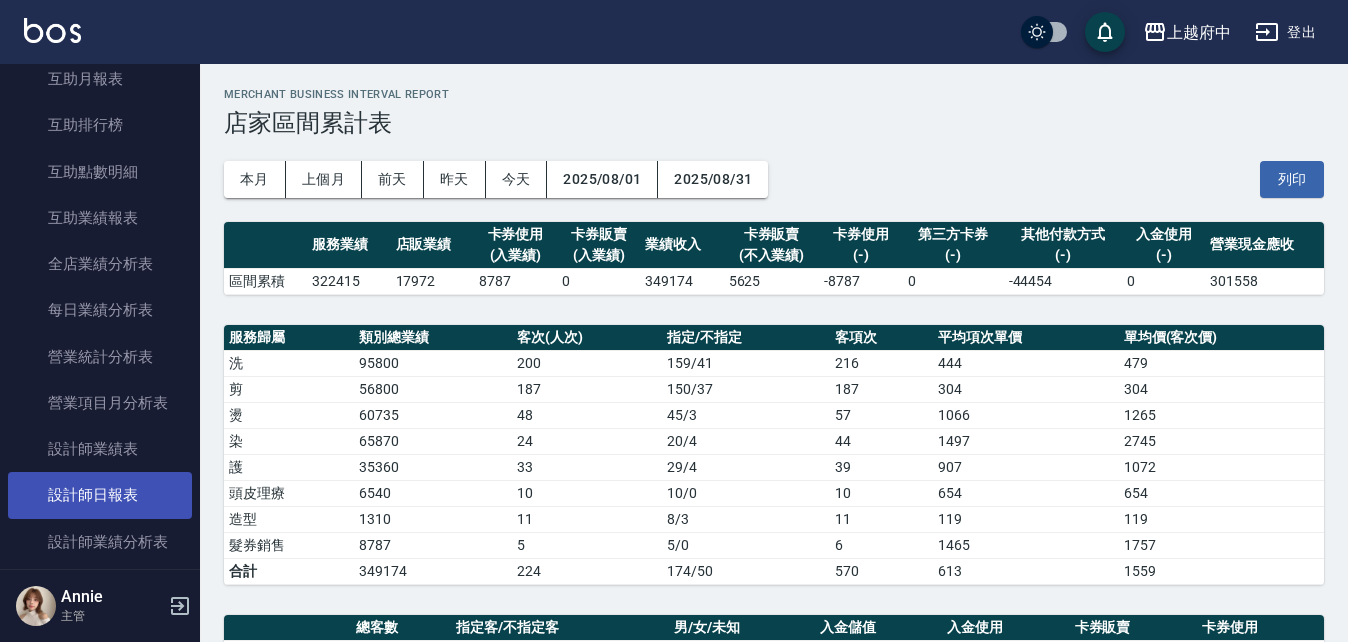 scroll, scrollTop: 500, scrollLeft: 0, axis: vertical 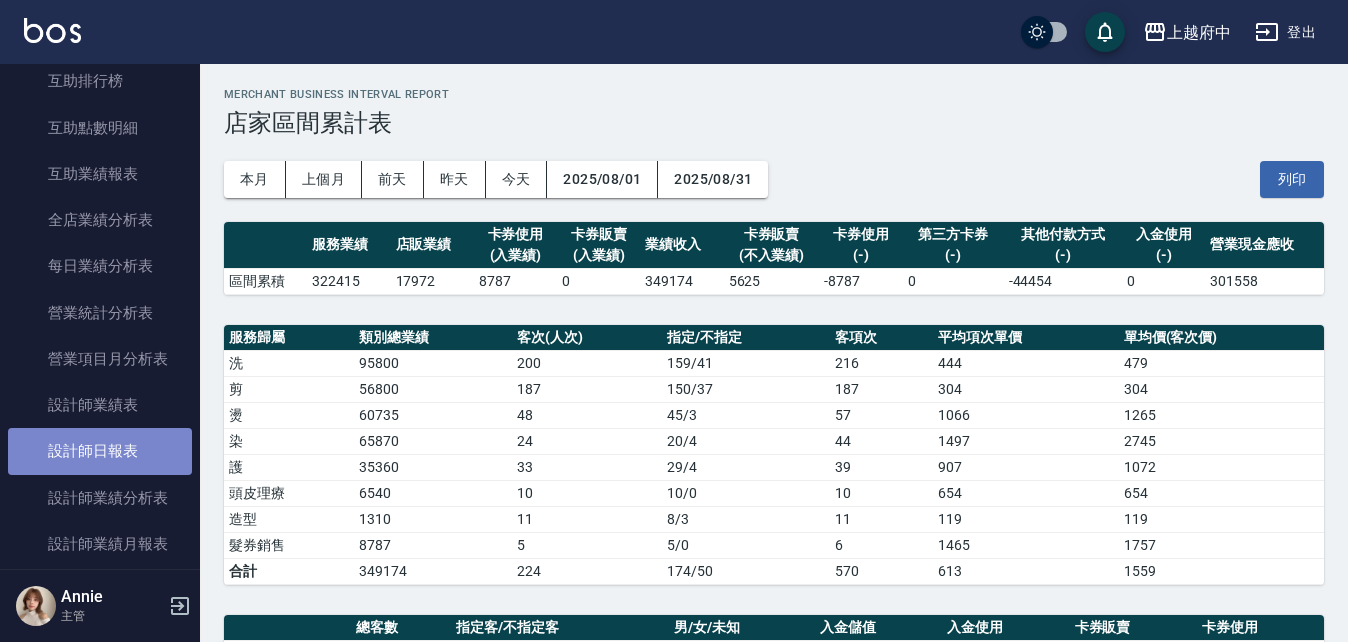 click on "設計師日報表" at bounding box center (100, 451) 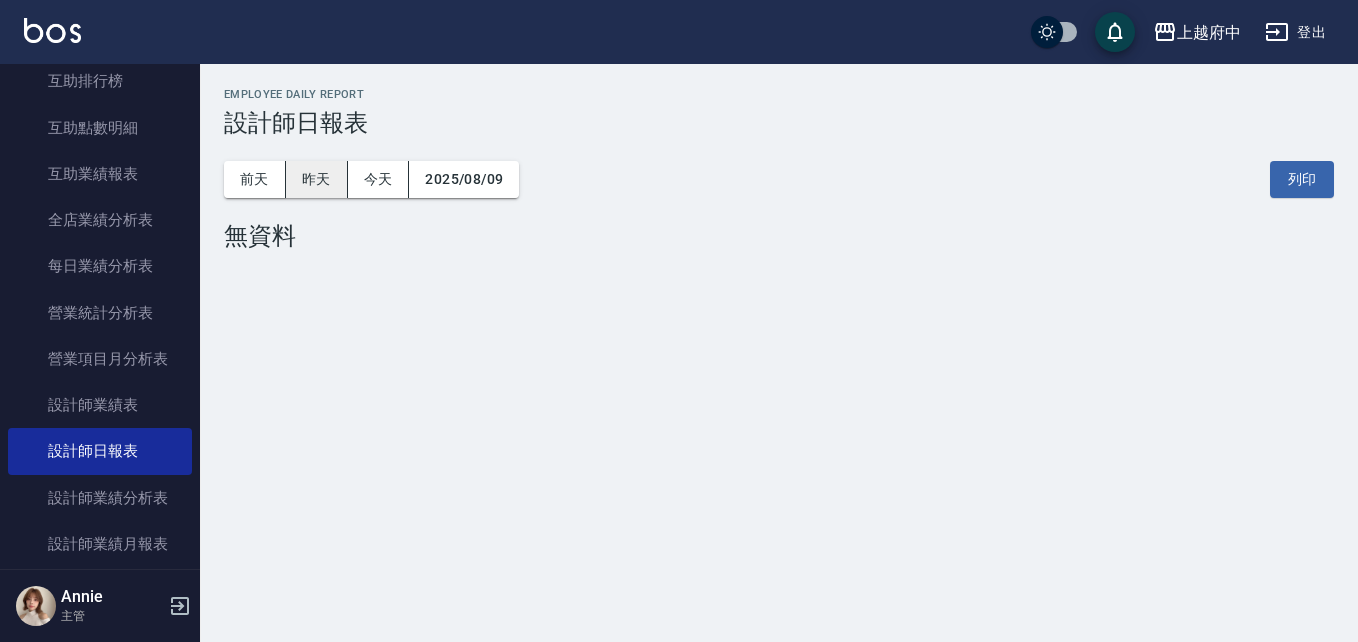 click on "昨天" at bounding box center [317, 179] 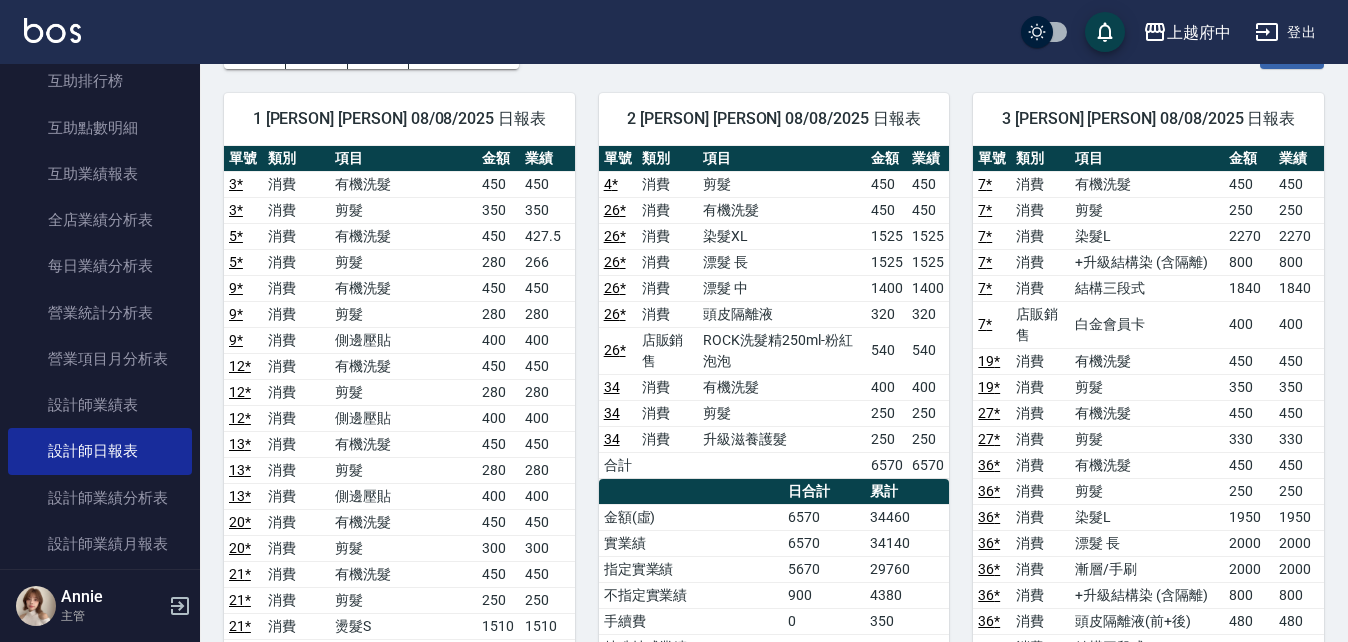 scroll, scrollTop: 0, scrollLeft: 0, axis: both 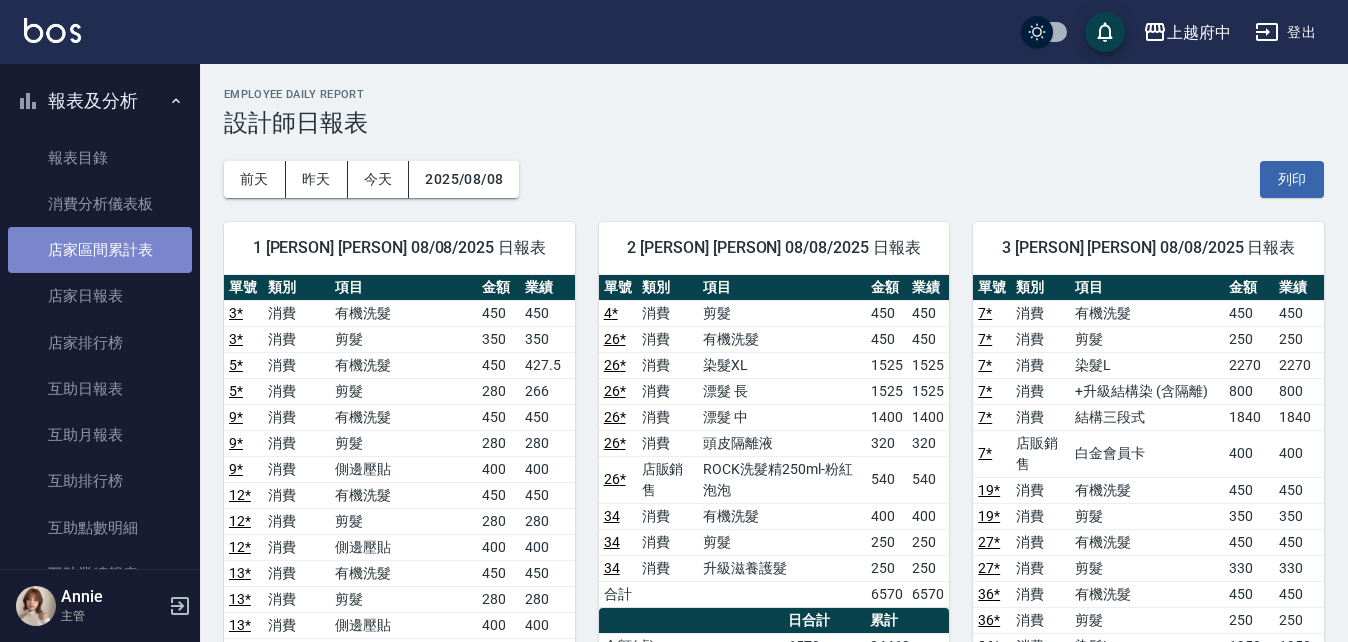 click on "店家區間累計表" at bounding box center (100, 250) 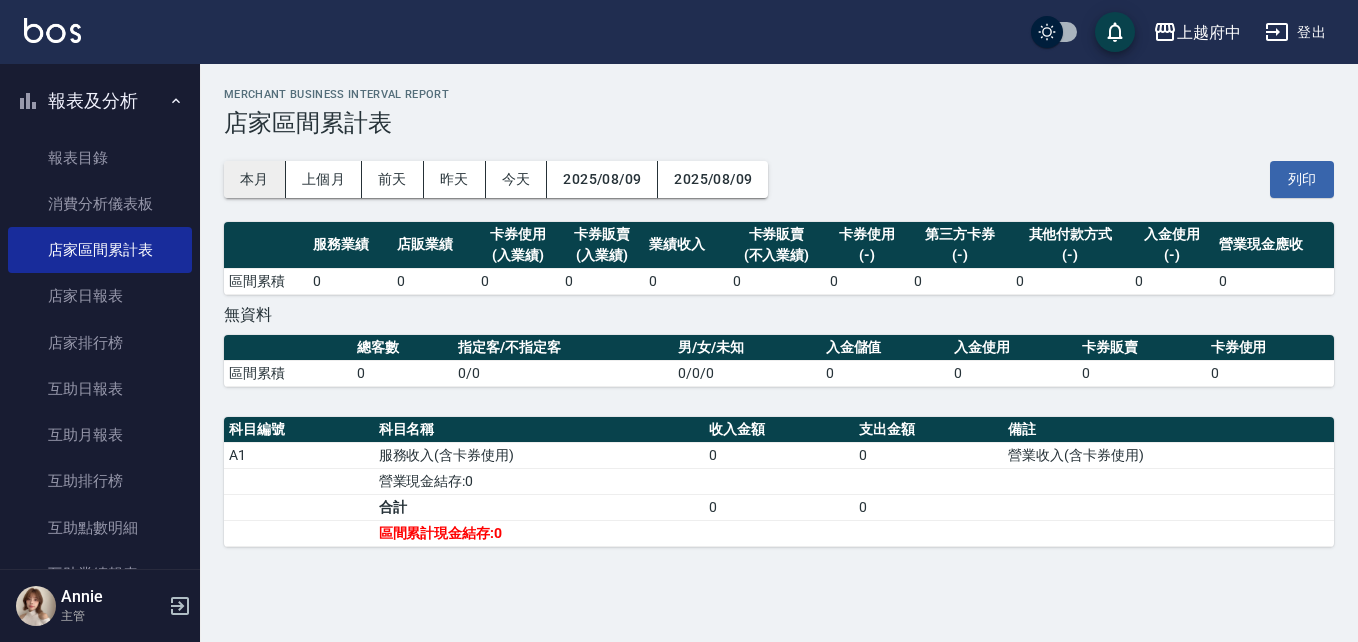 click on "本月" at bounding box center (255, 179) 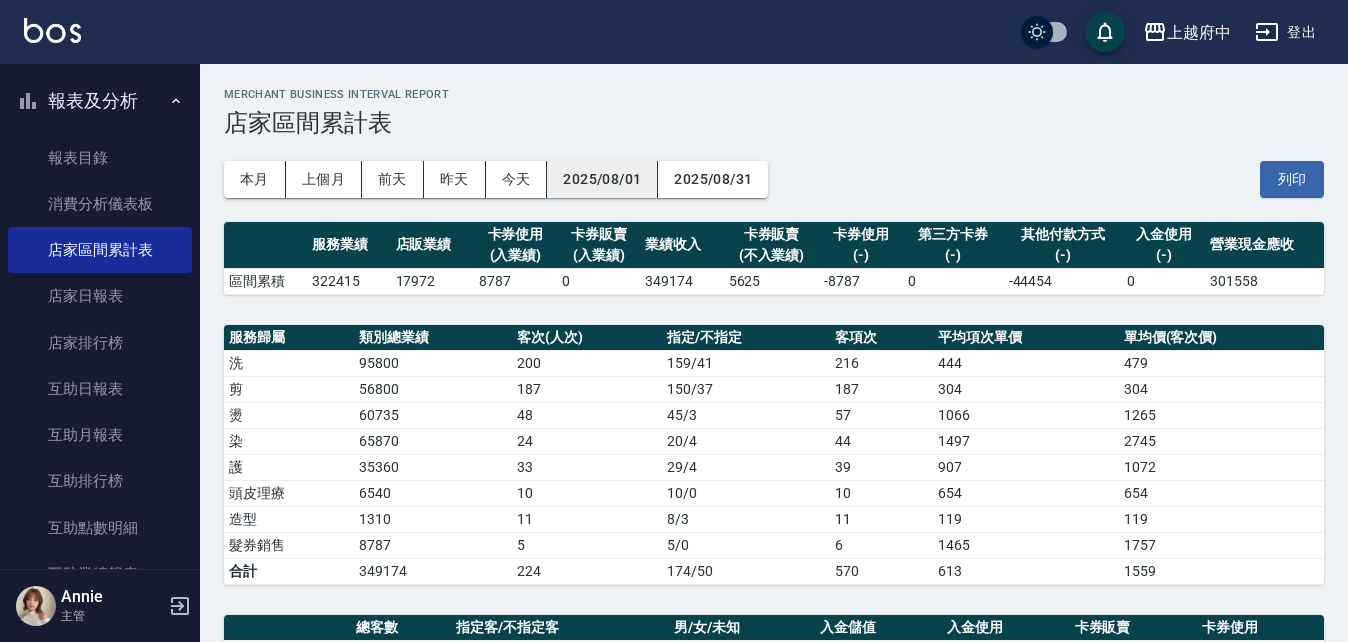 click on "2025/08/01" at bounding box center (602, 179) 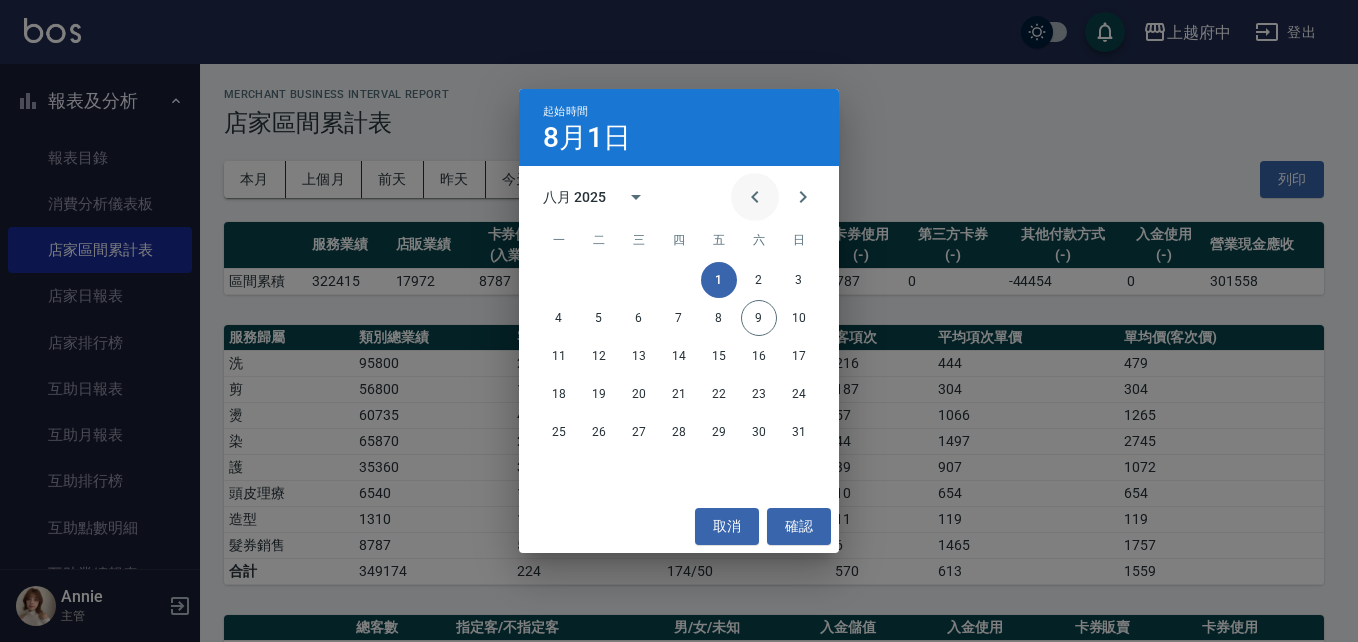 click 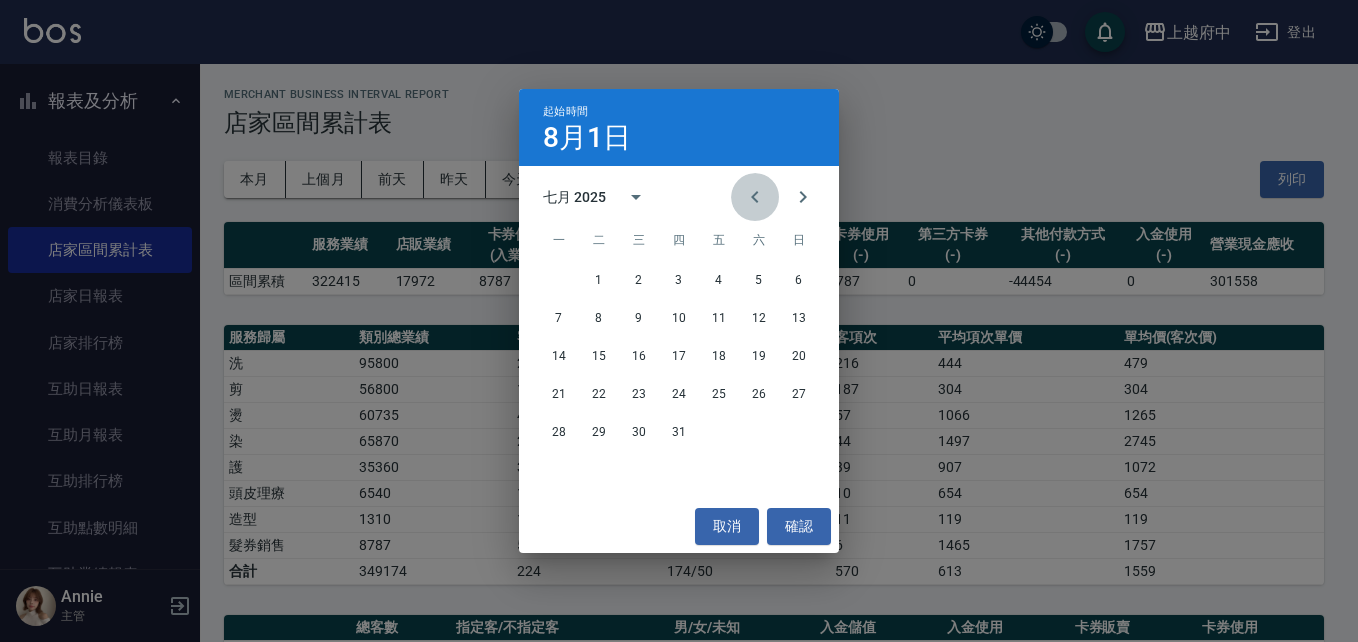 click 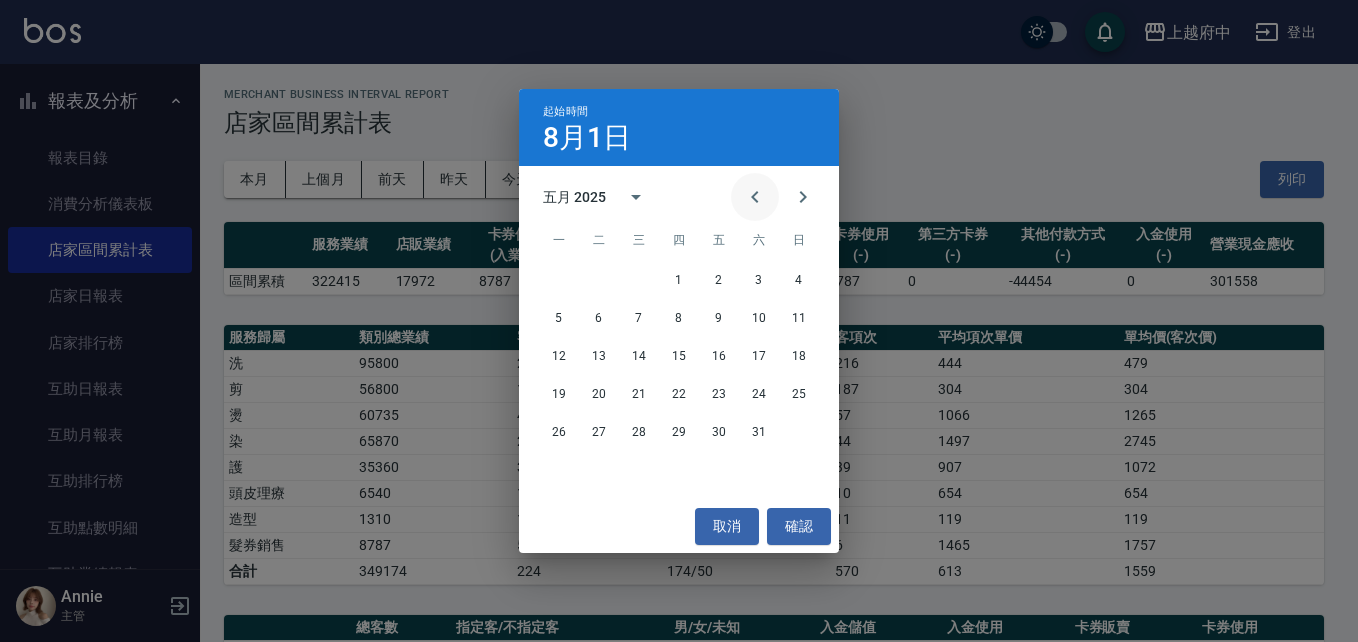 click 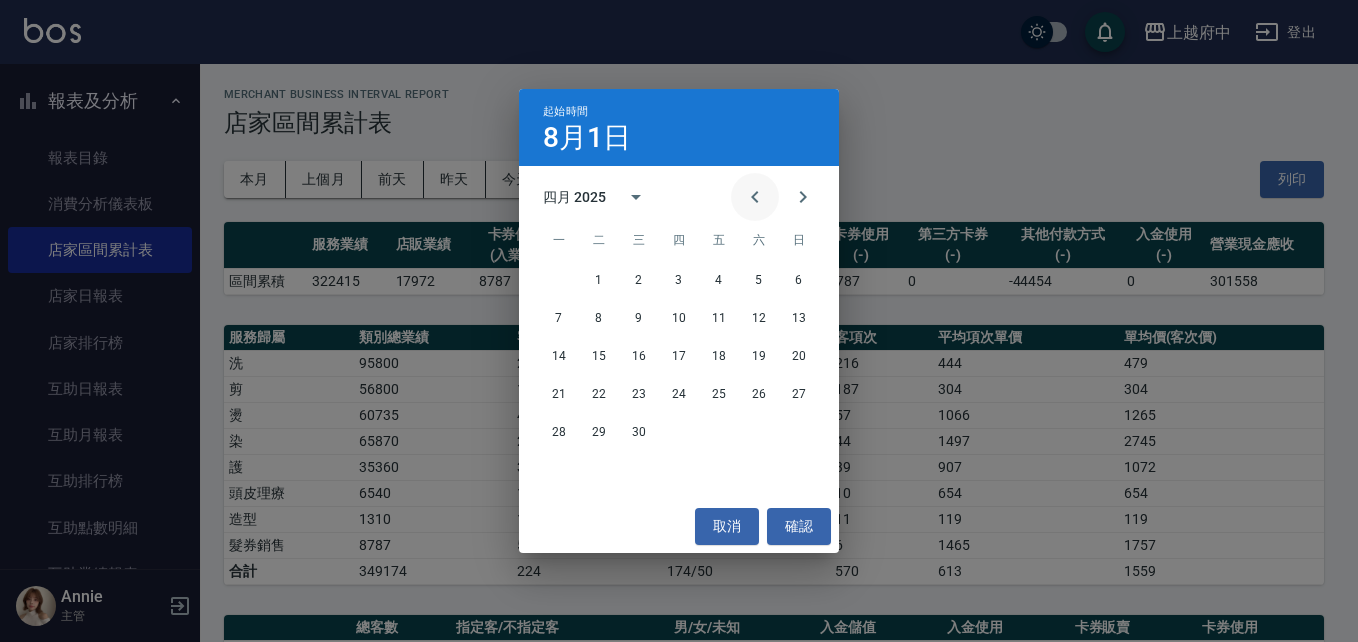 click 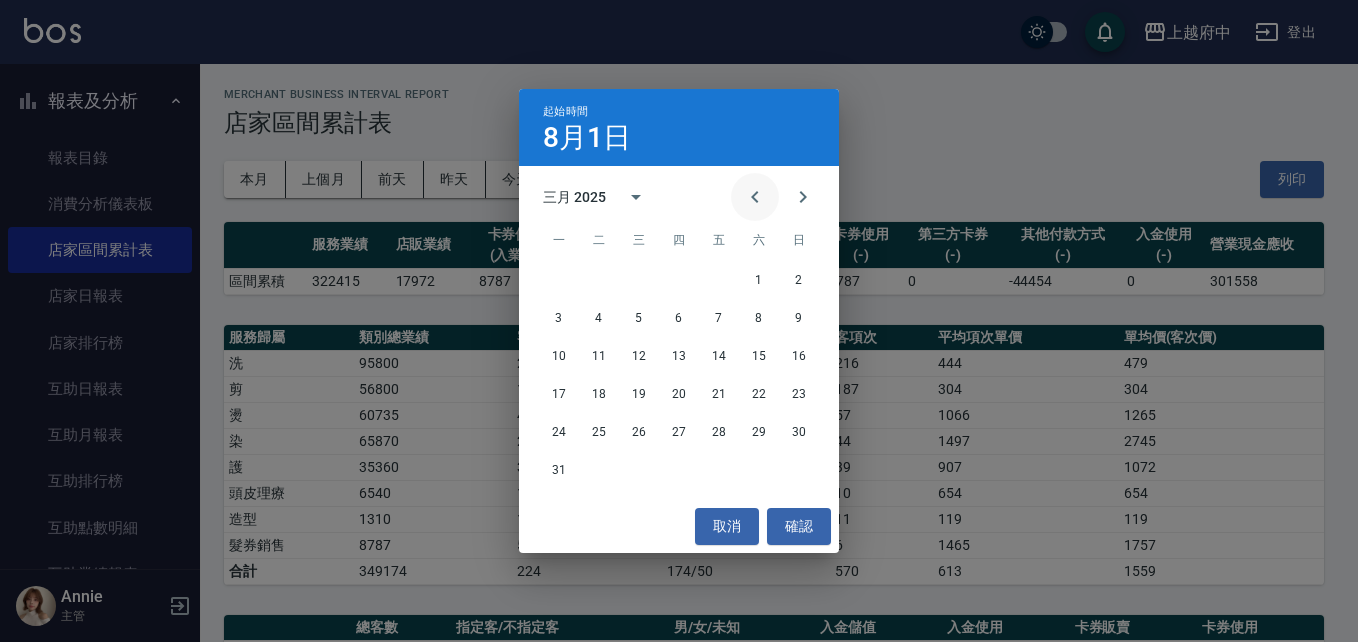 click 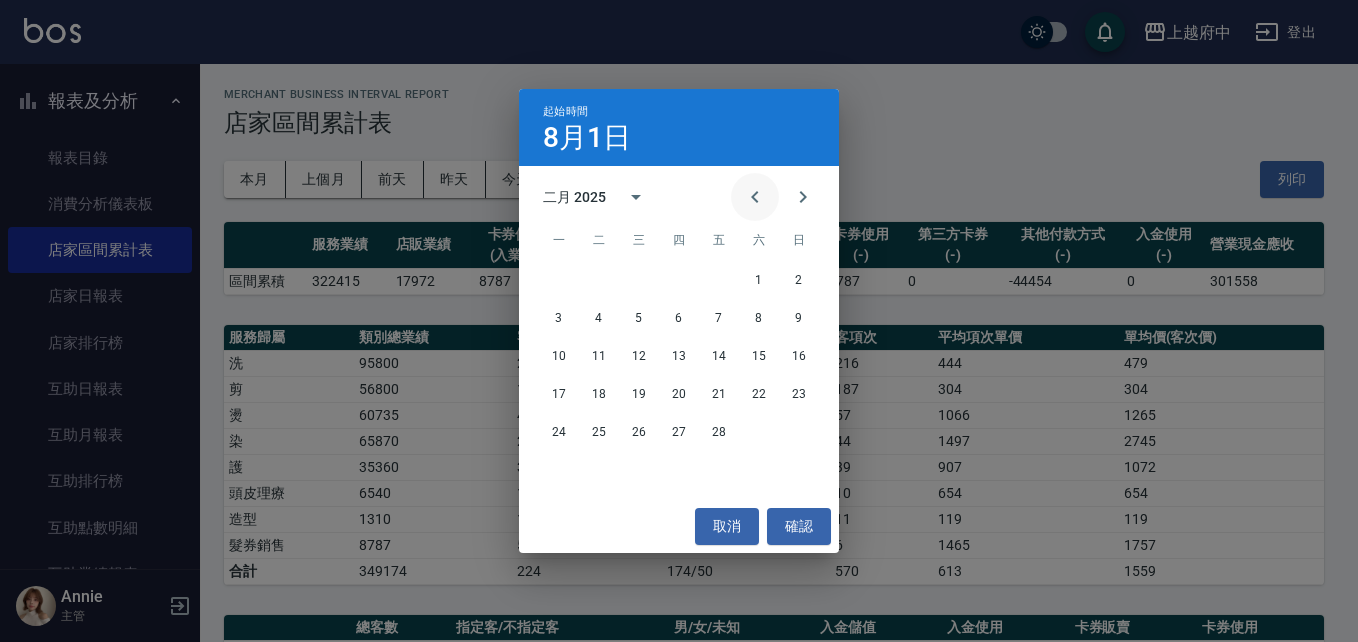 click 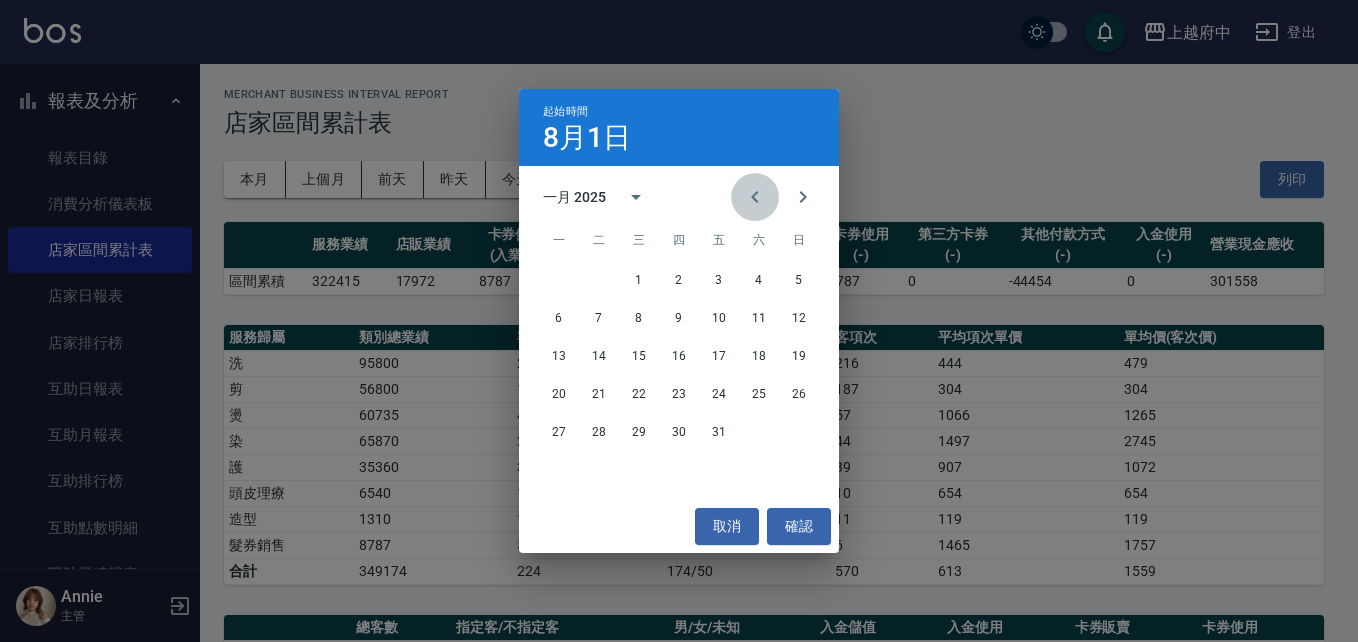 click 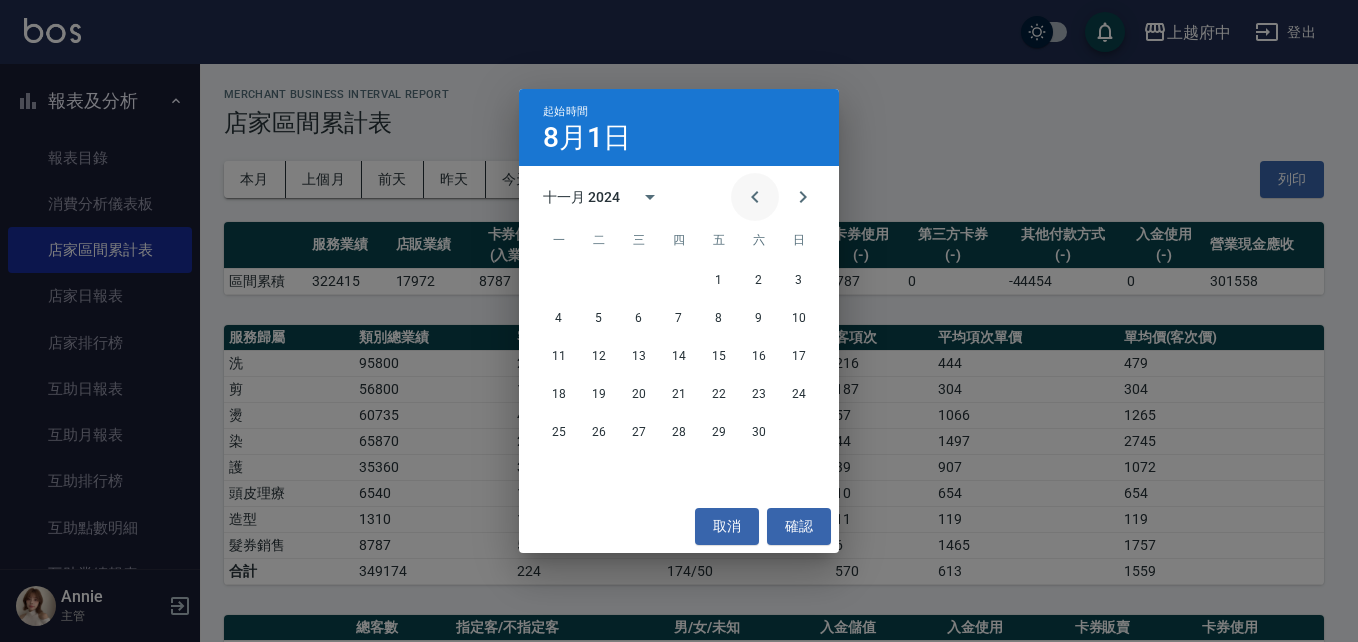 click 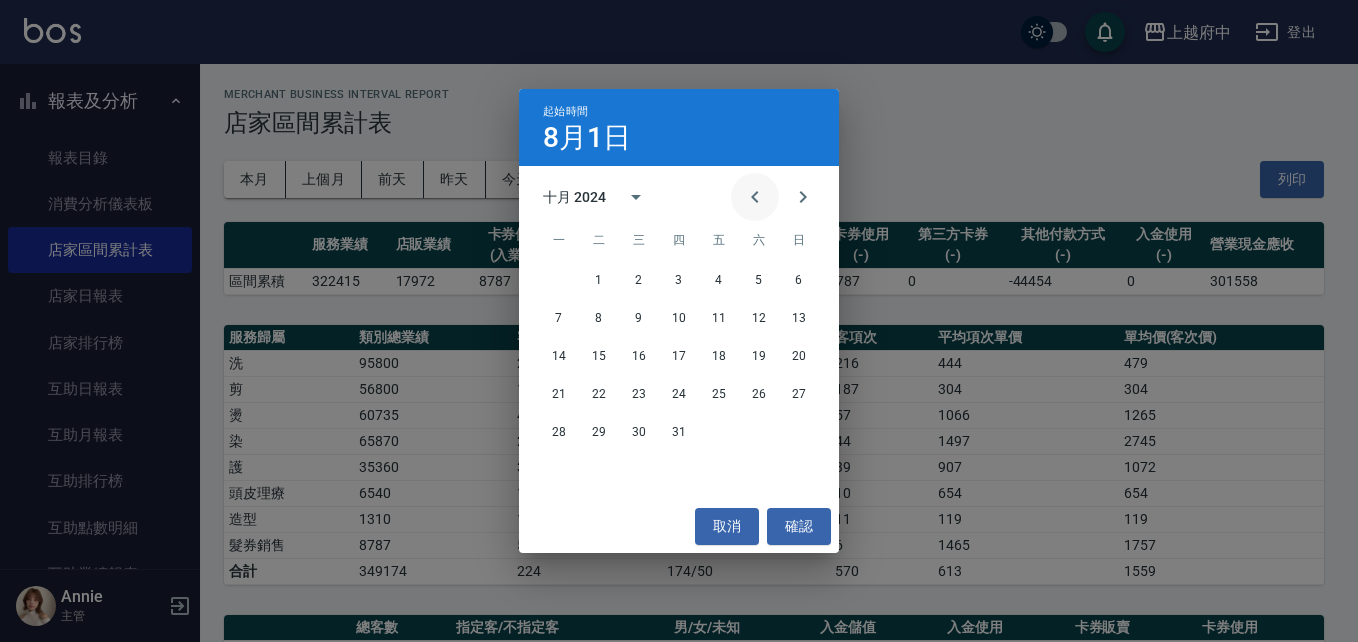 click 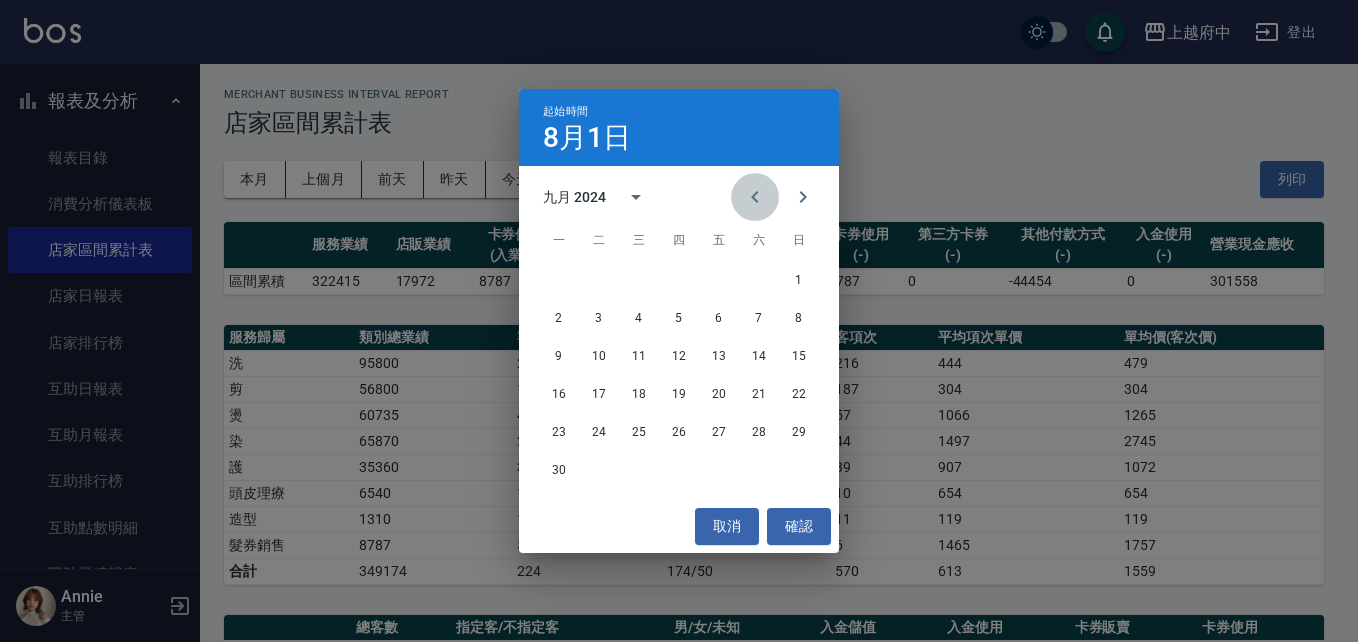 click 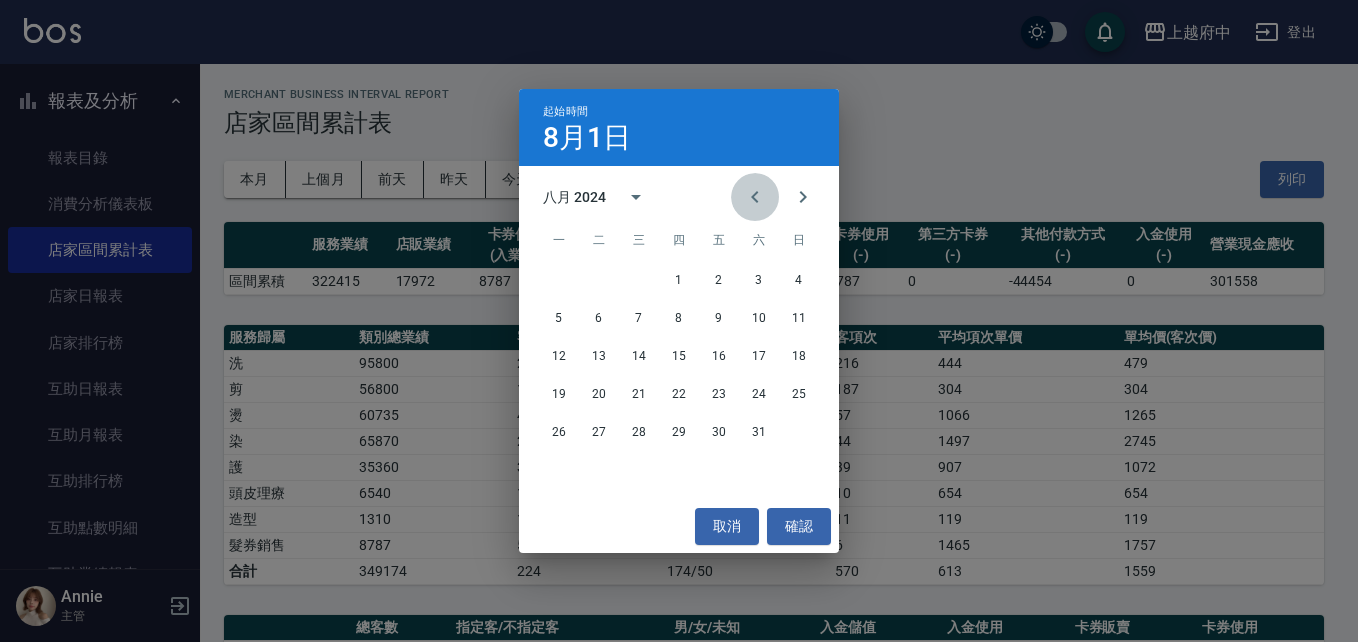 click 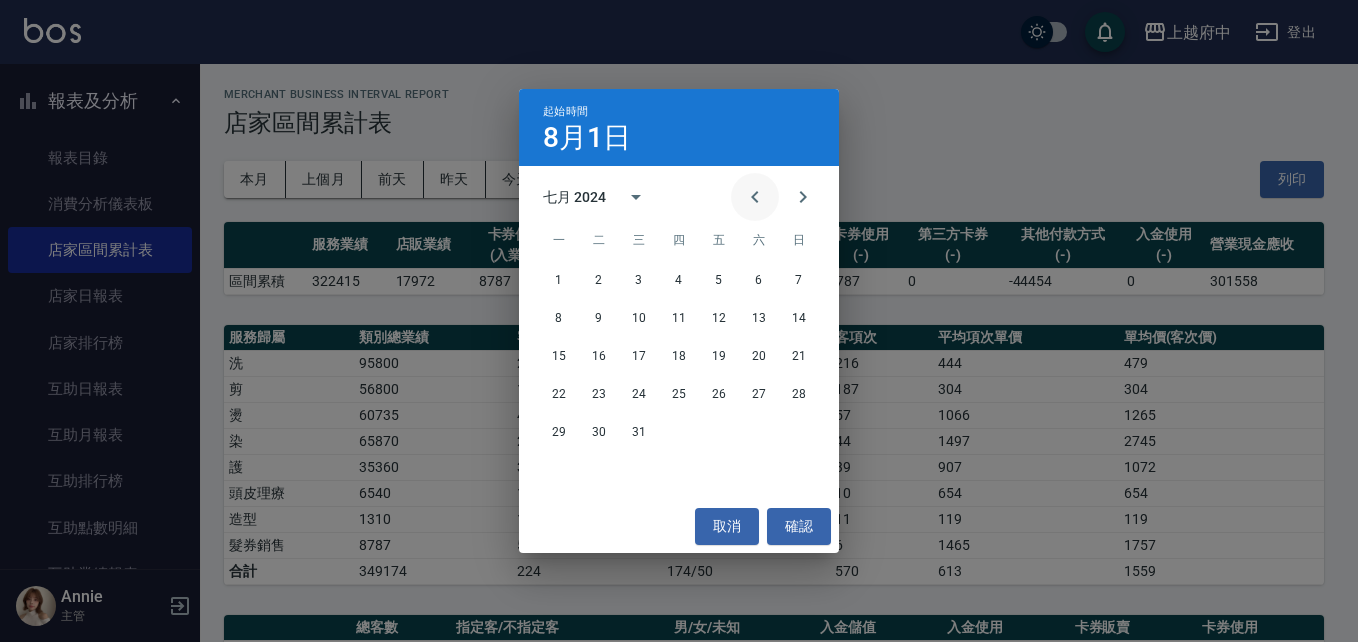 click 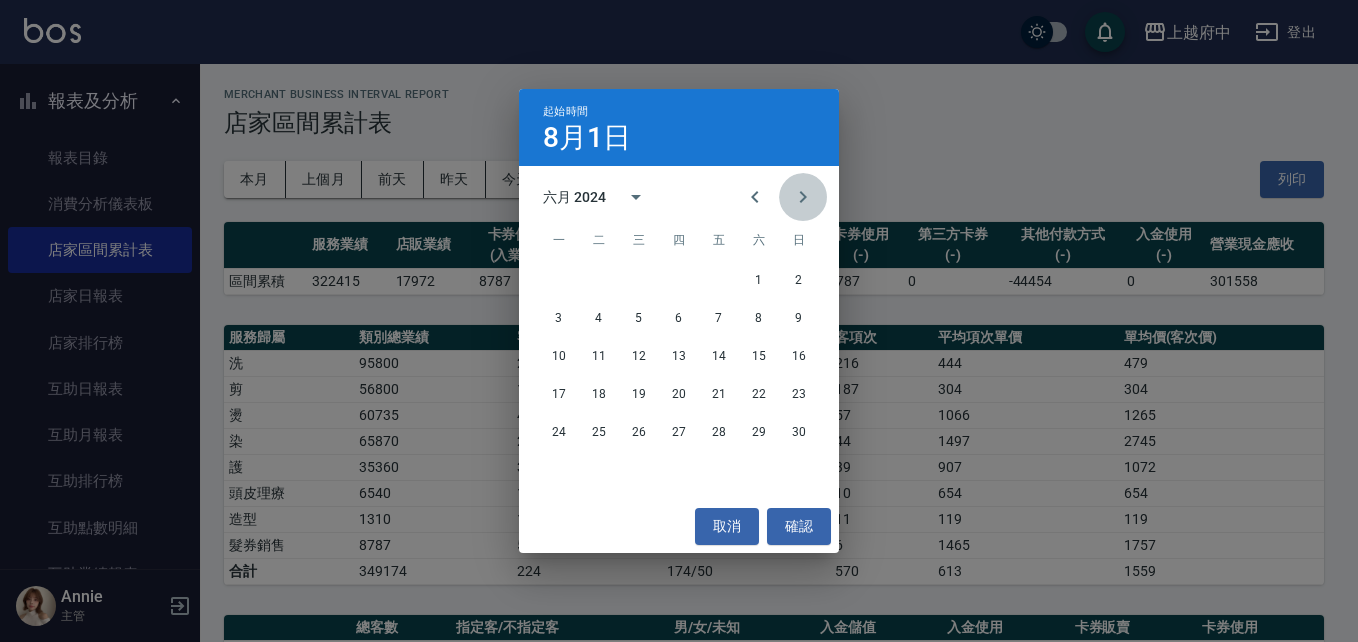 click 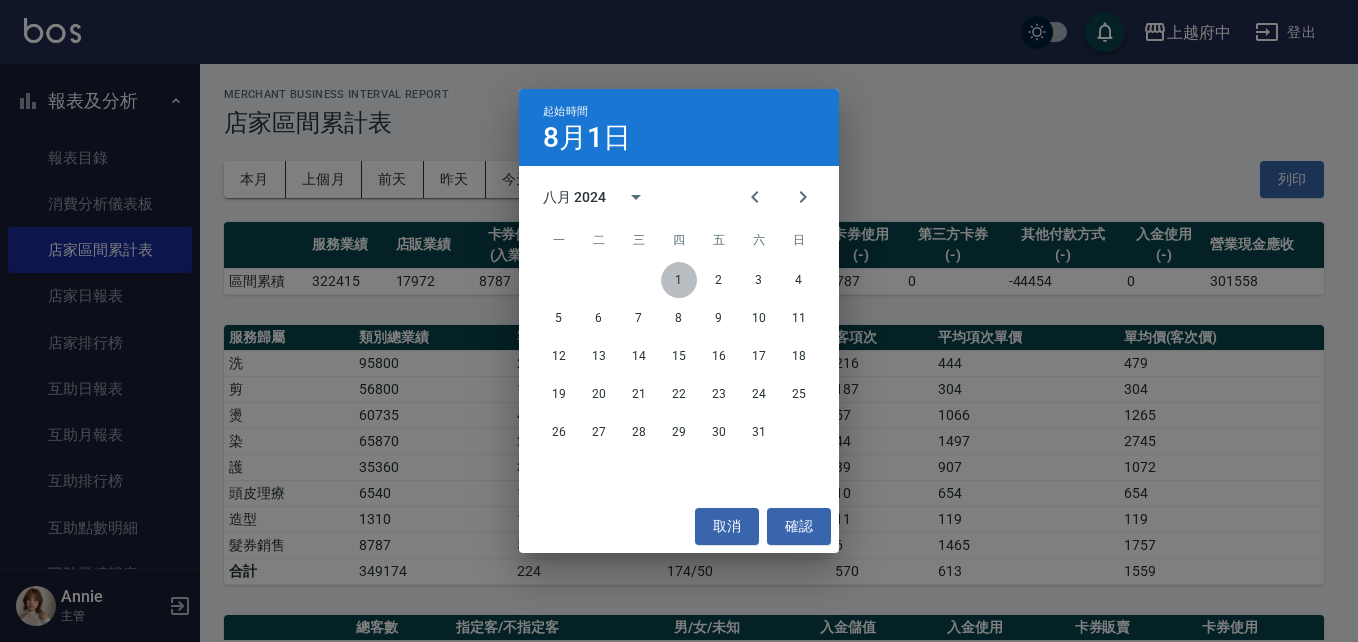 click on "1" at bounding box center [679, 280] 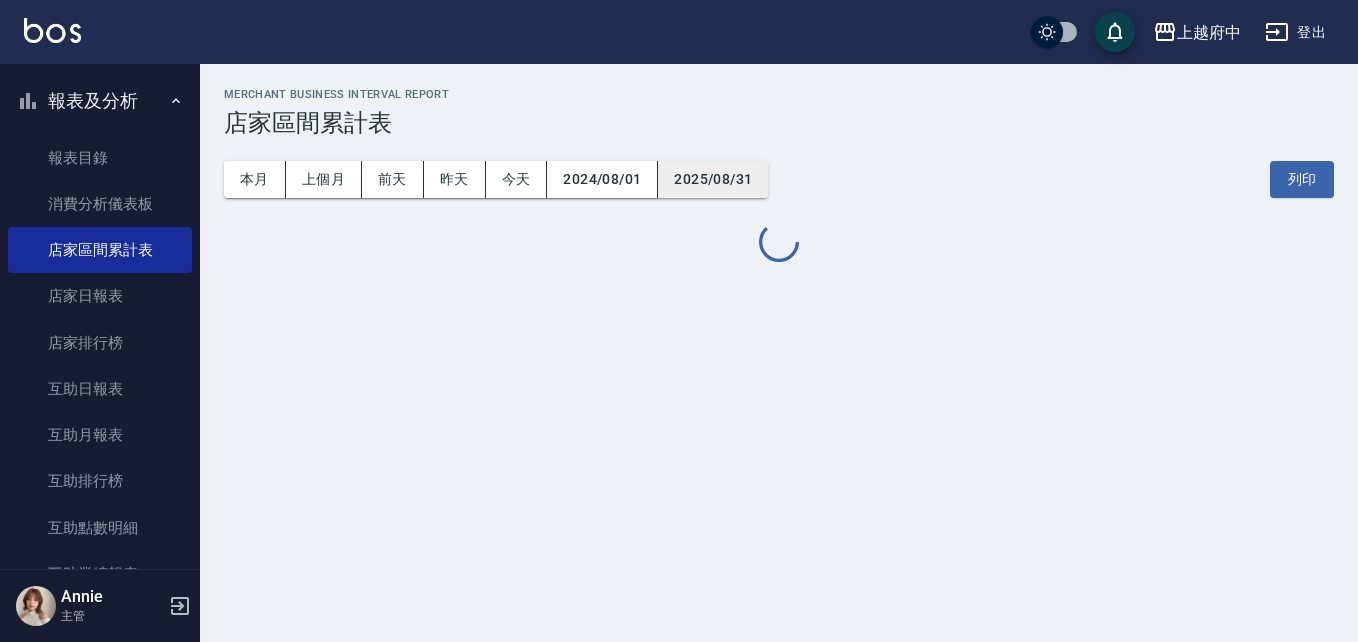 click on "2025/08/31" at bounding box center (713, 179) 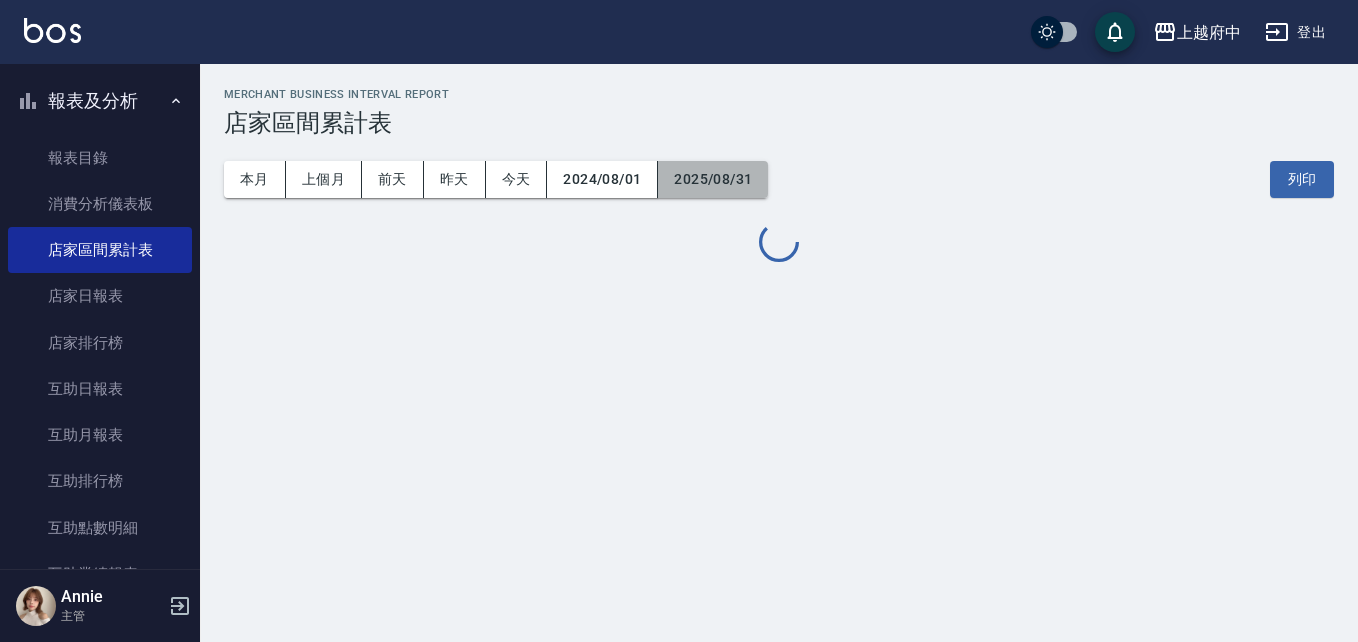 click on "2025/08/31" at bounding box center [713, 179] 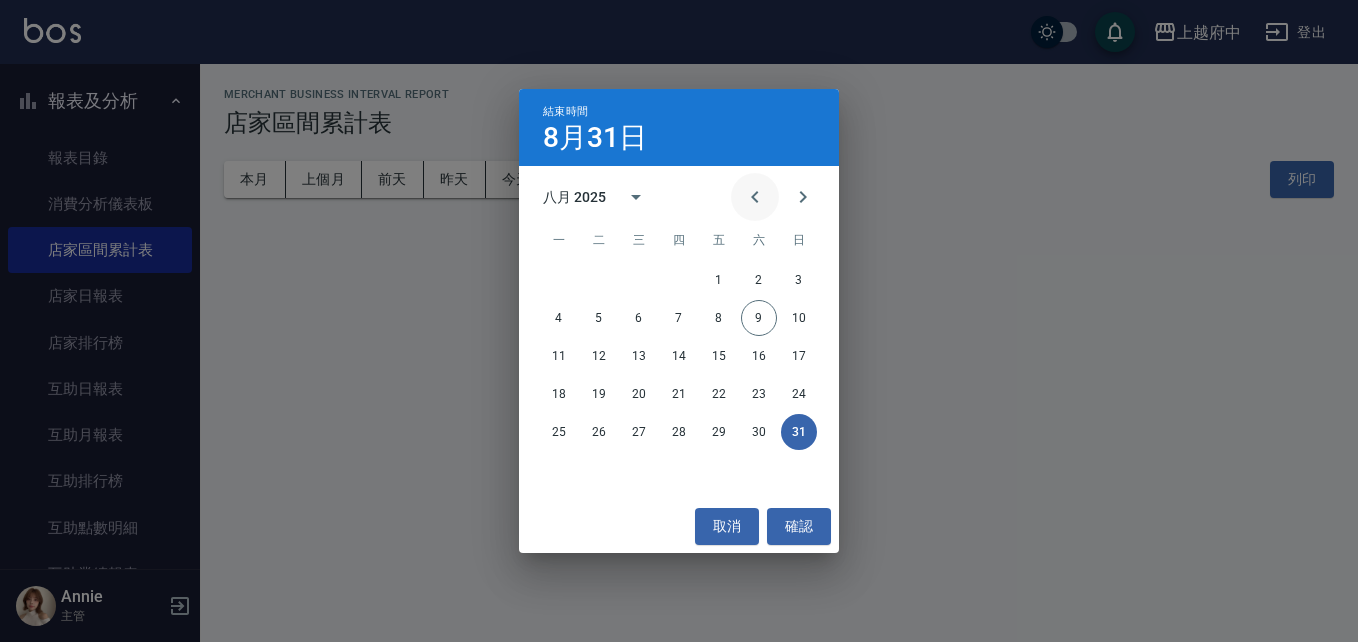 click at bounding box center [755, 197] 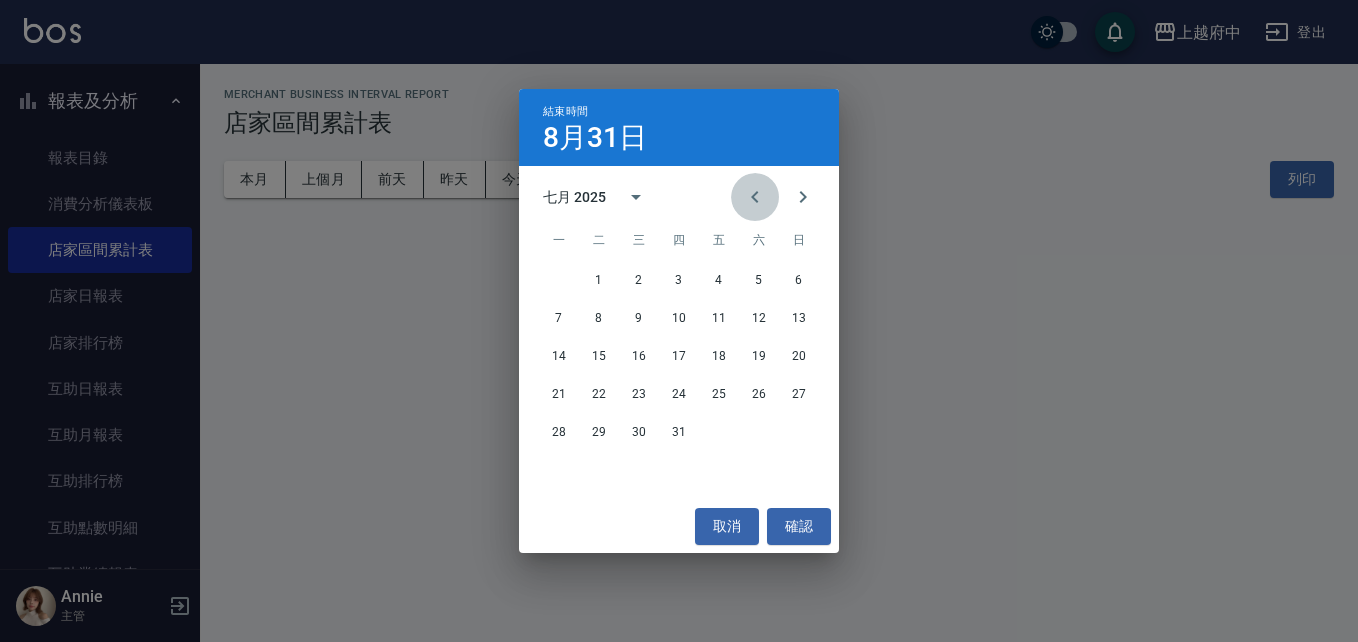 click at bounding box center [755, 197] 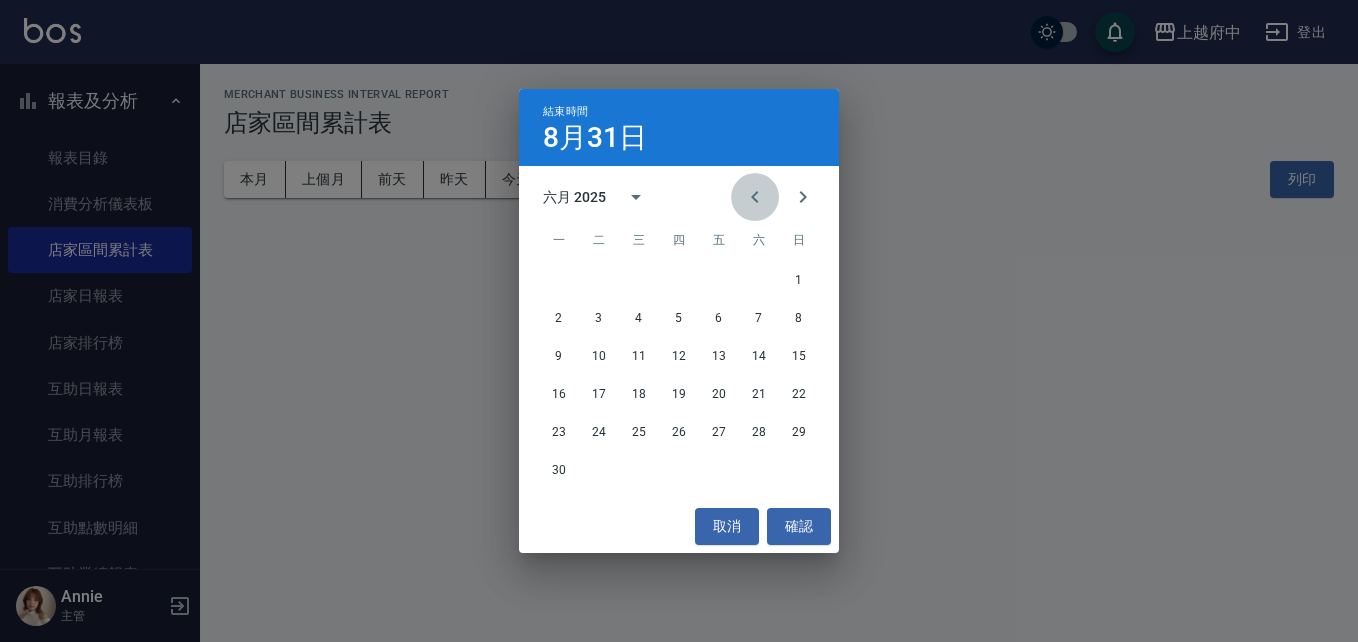 click at bounding box center [755, 197] 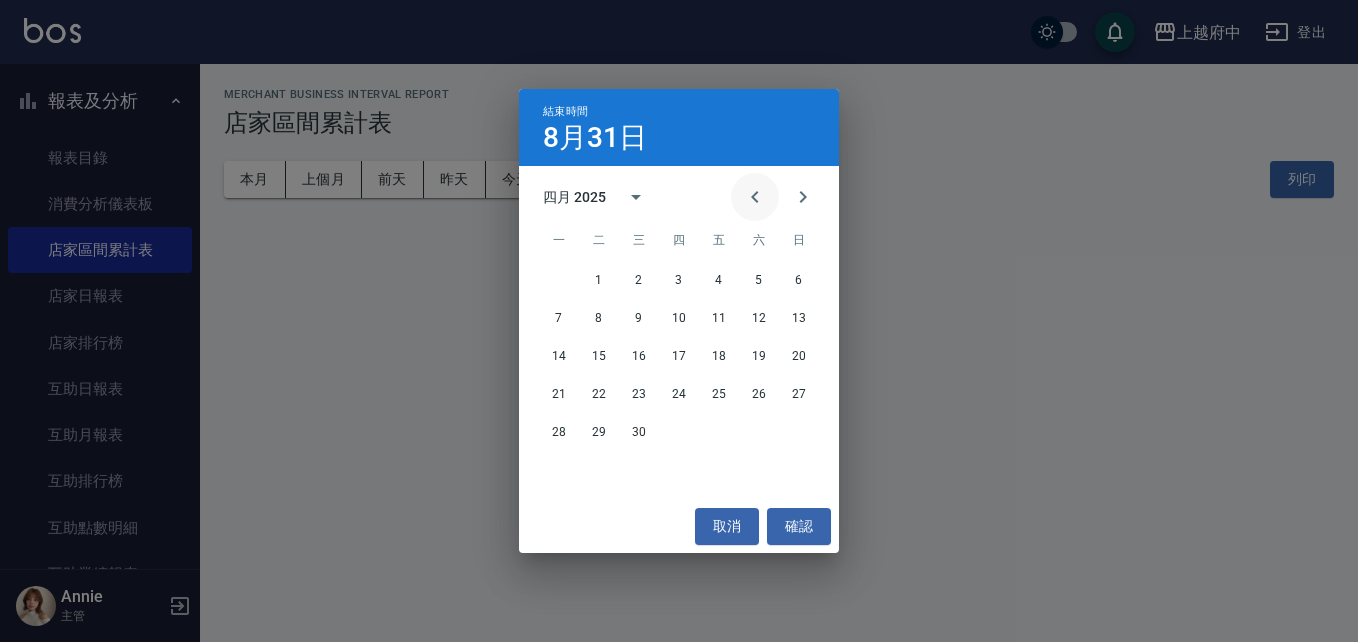 click at bounding box center (755, 197) 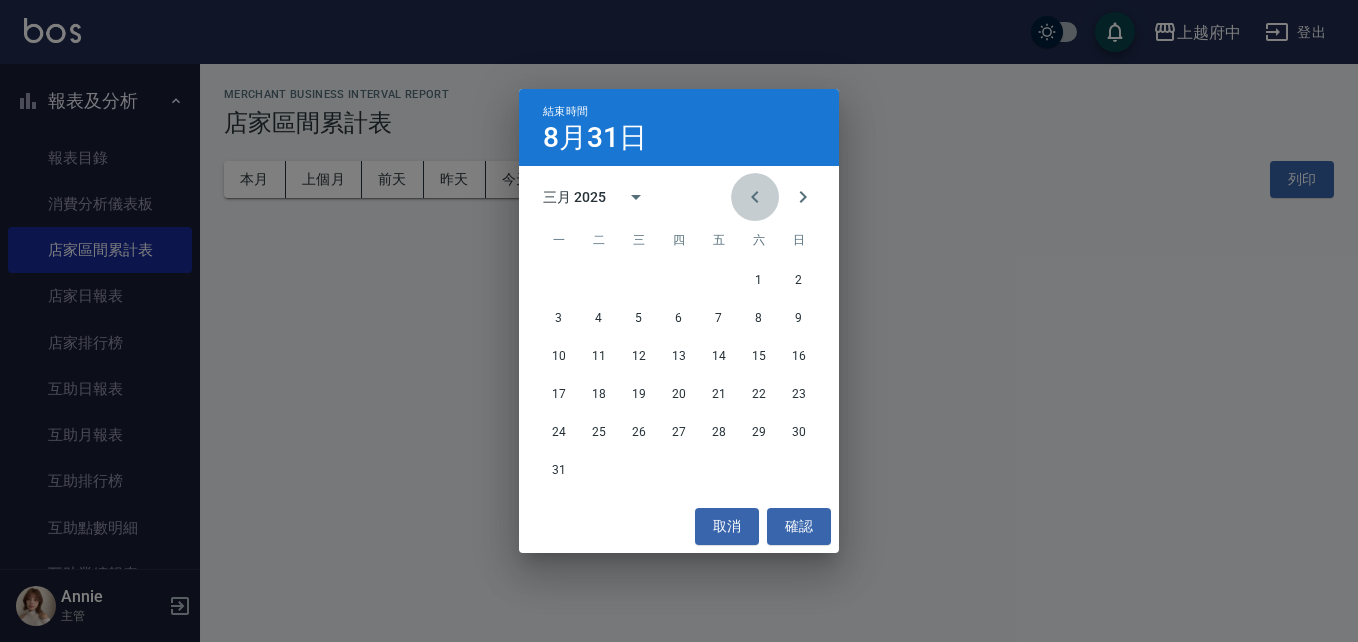click at bounding box center [755, 197] 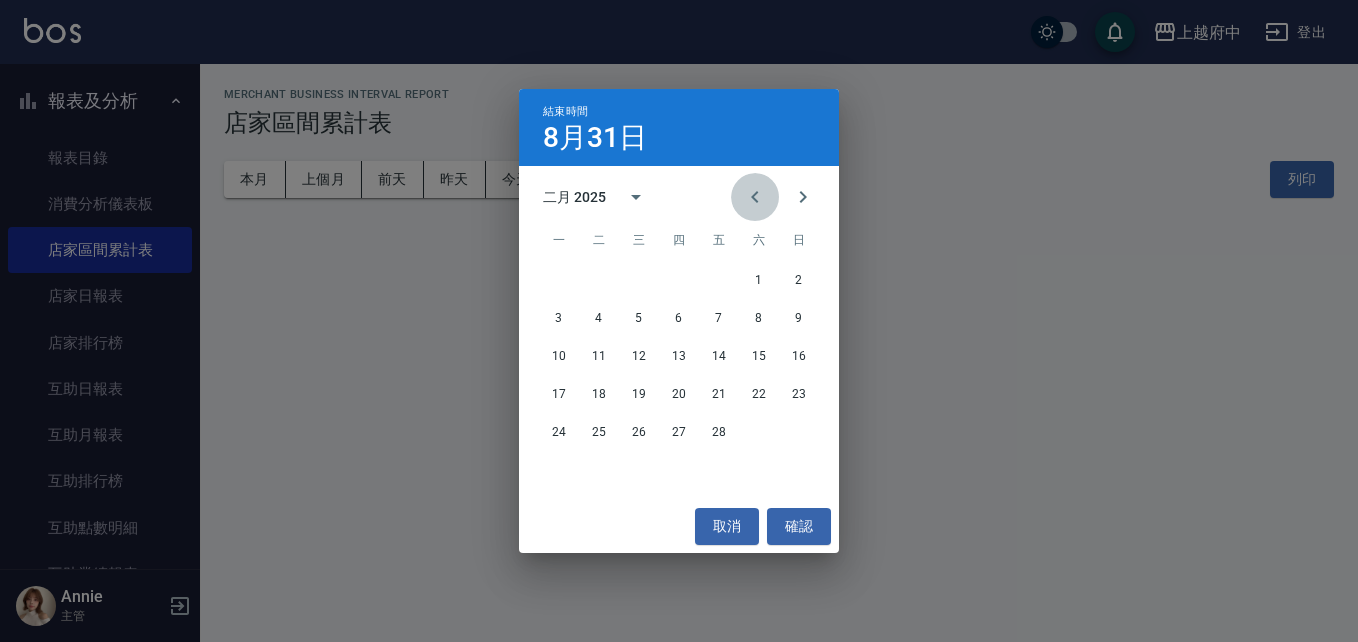 click at bounding box center (755, 197) 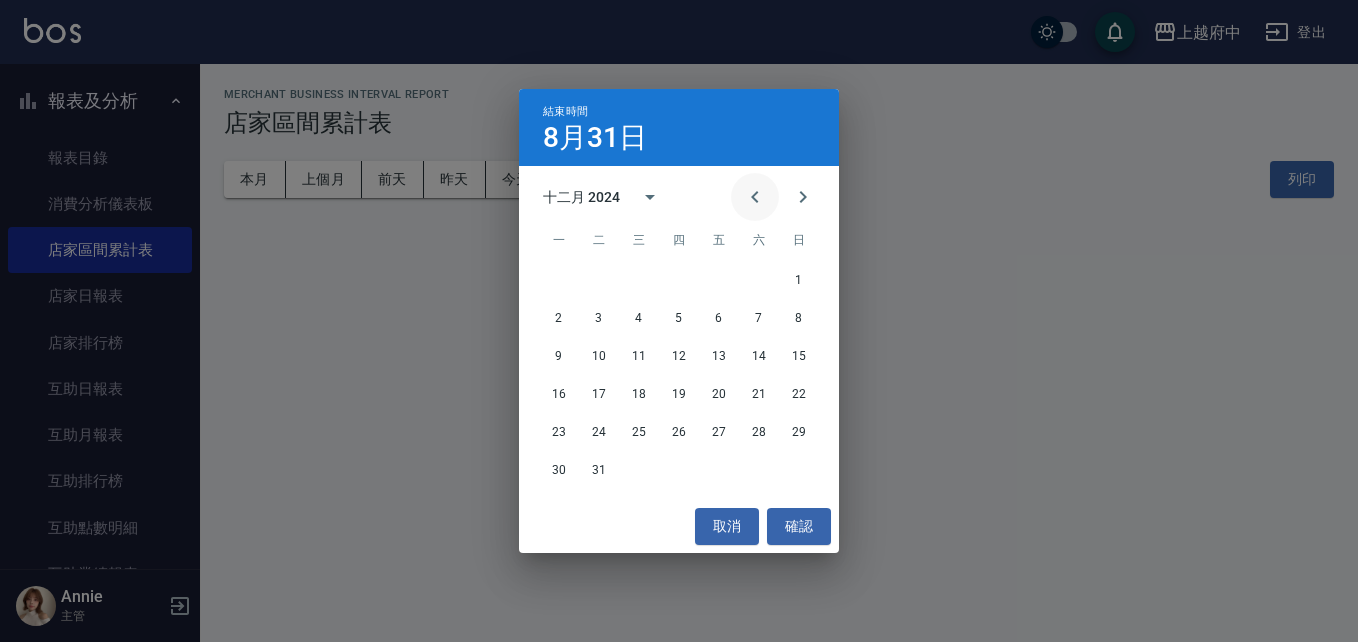 click at bounding box center (755, 197) 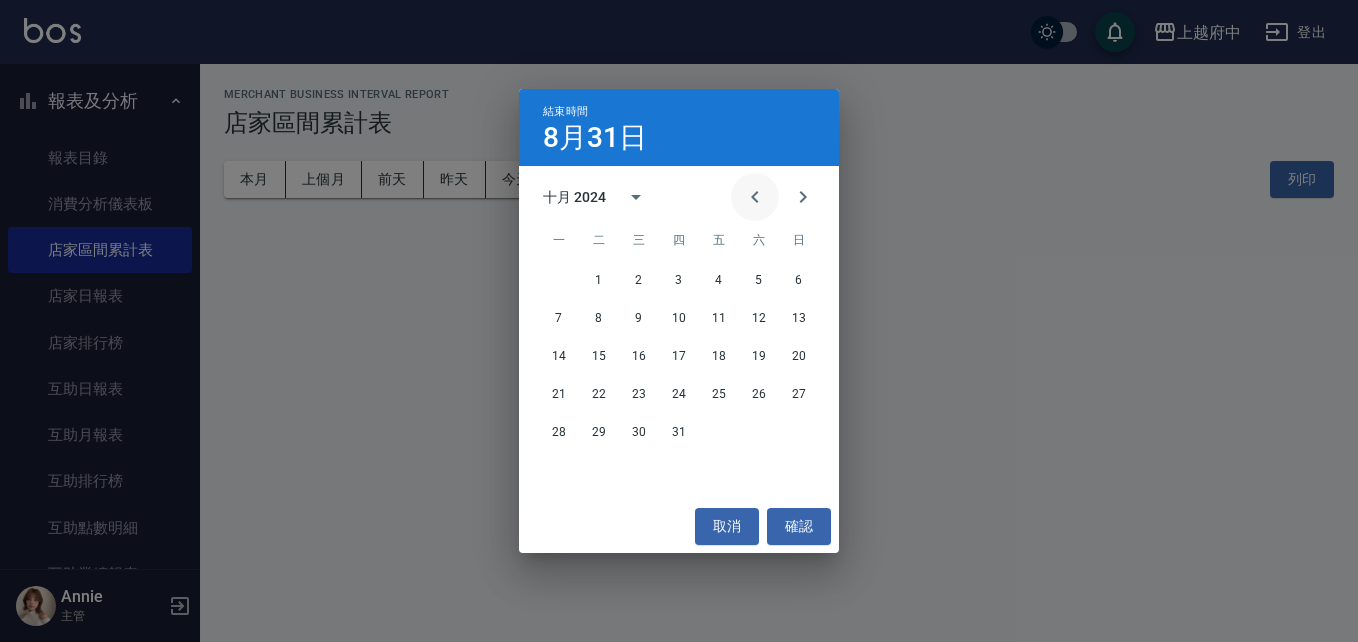 click at bounding box center [755, 197] 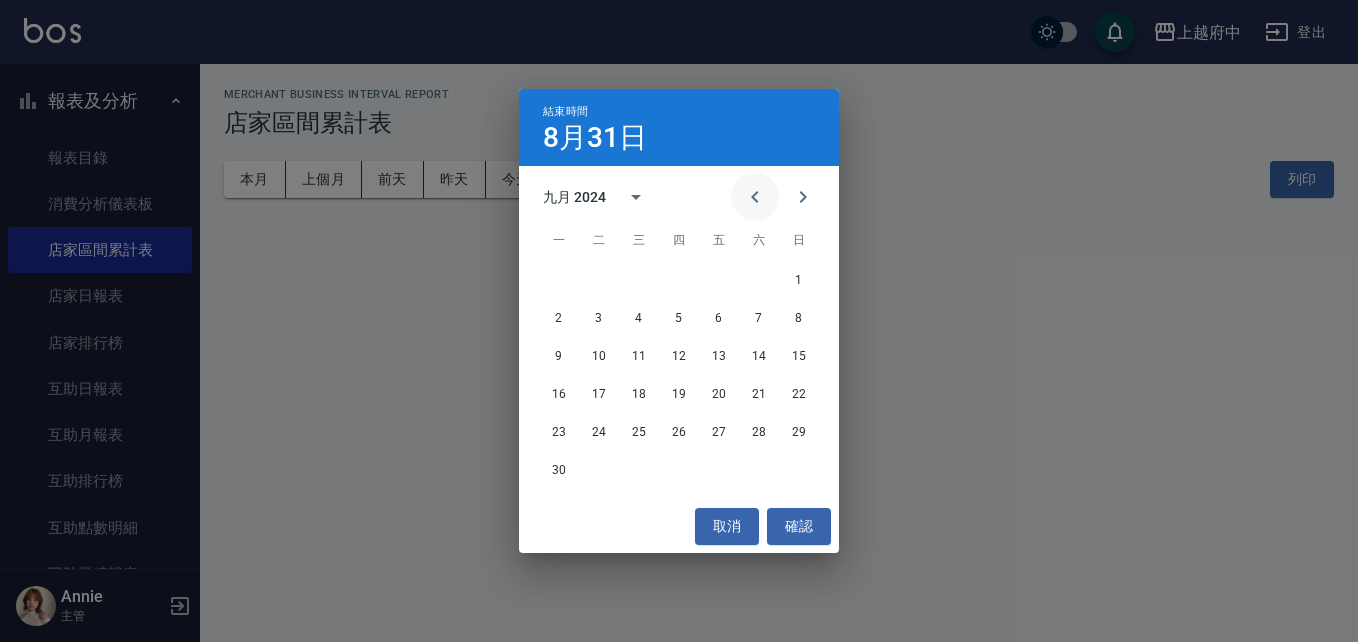 click at bounding box center (755, 197) 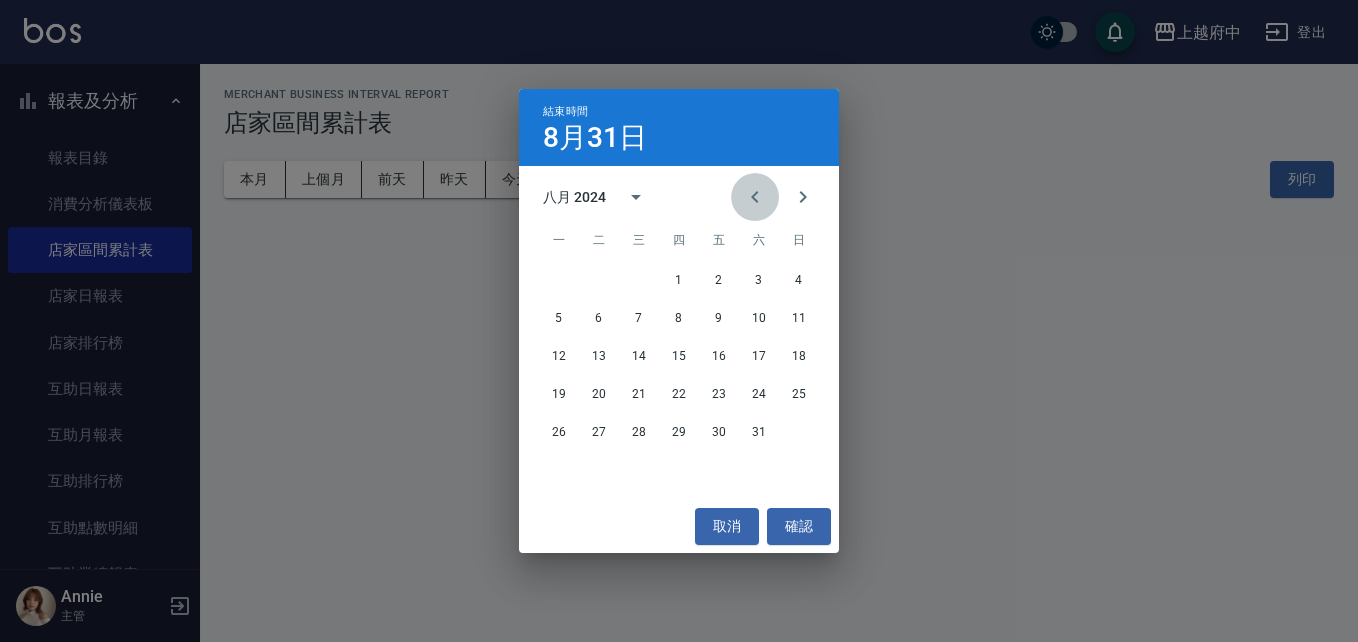click at bounding box center [755, 197] 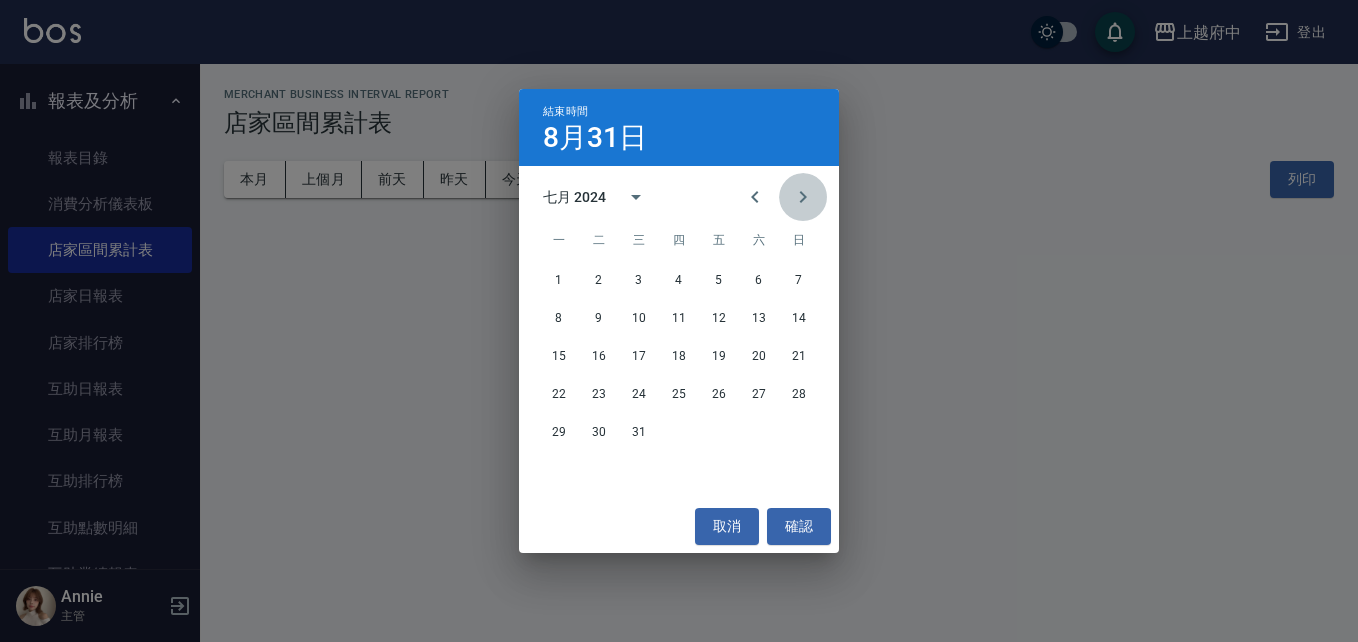 click at bounding box center (803, 197) 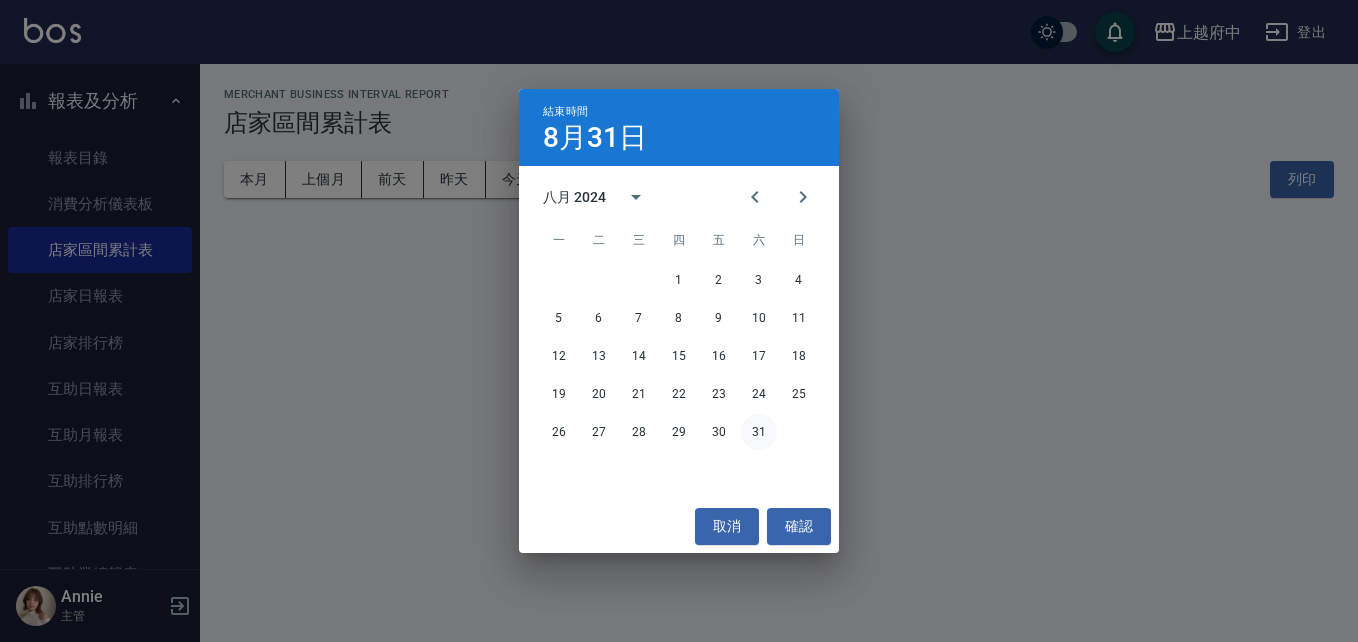 click on "31" at bounding box center [759, 432] 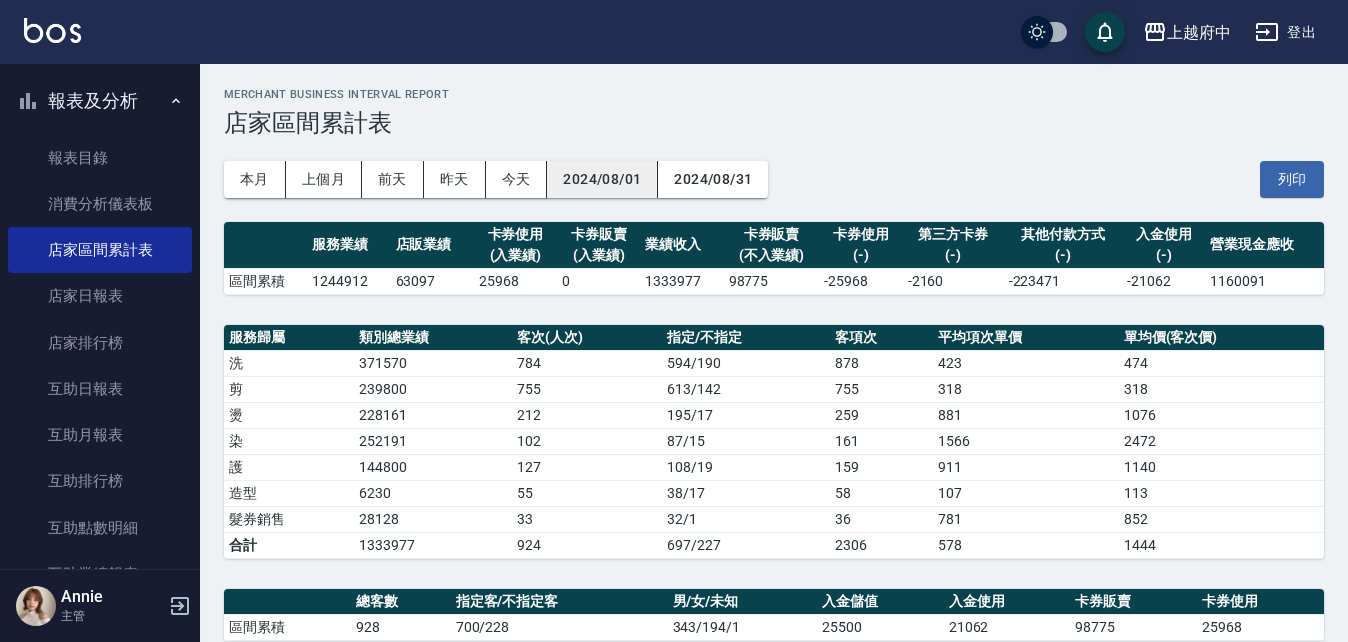click on "2024/08/01" at bounding box center (602, 179) 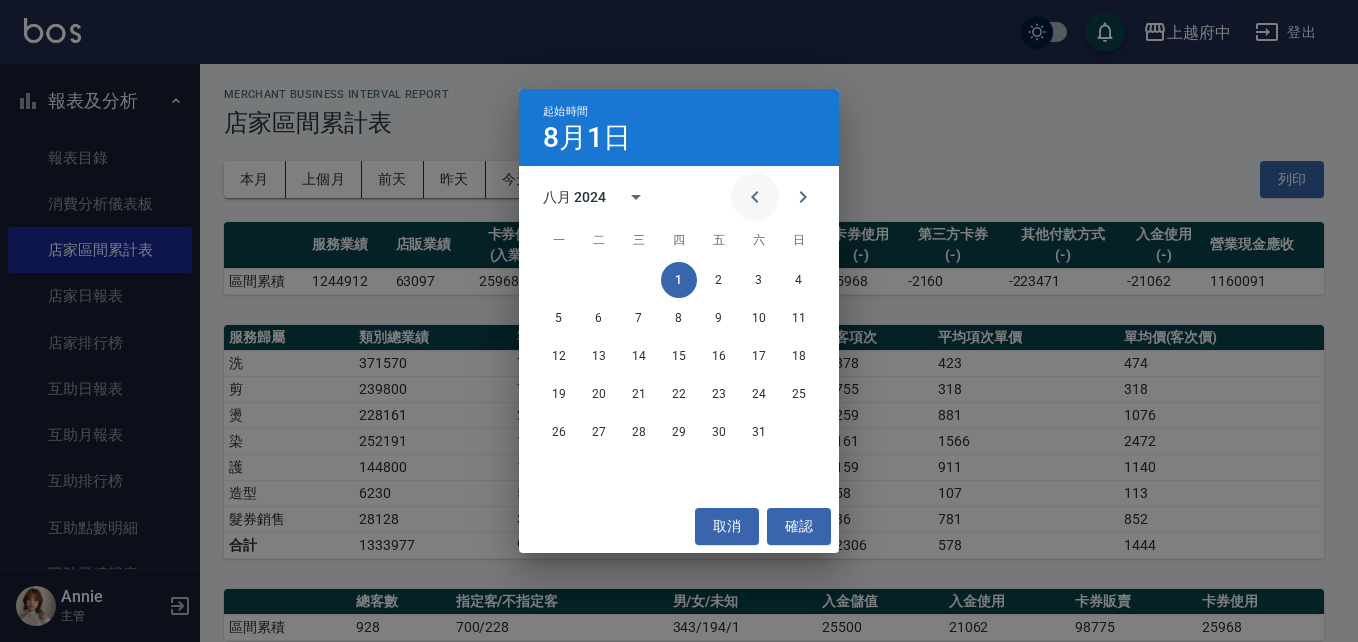 click 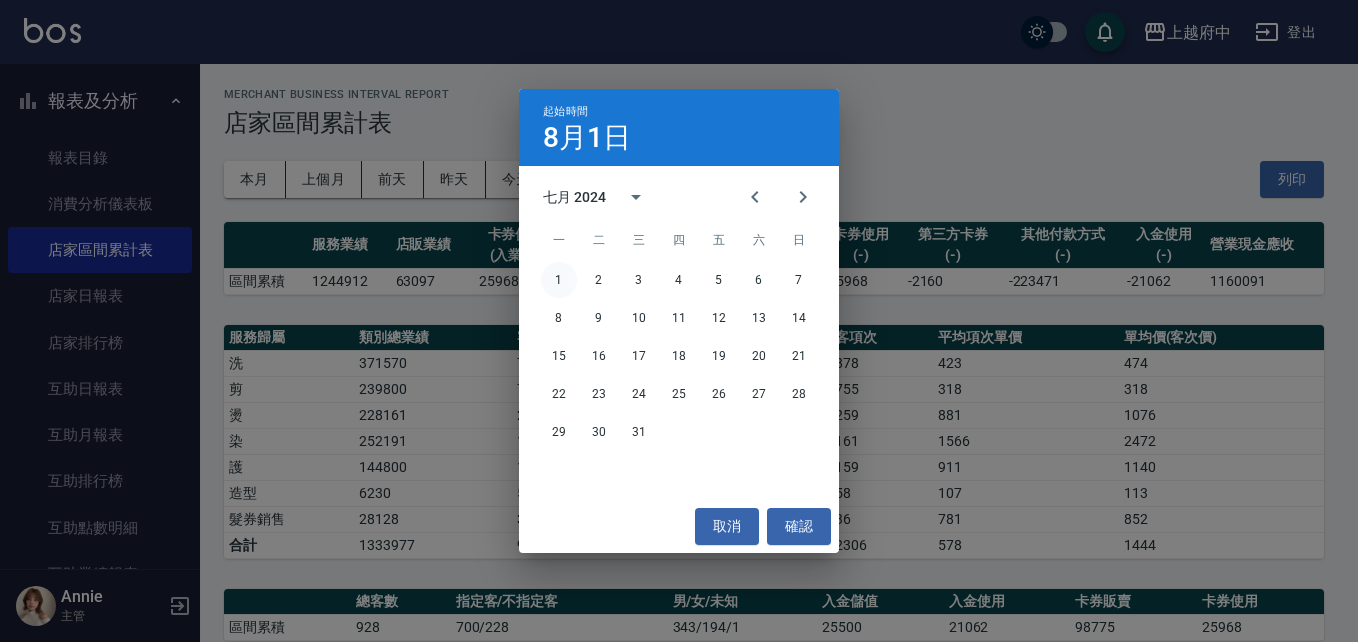click on "1" at bounding box center [559, 280] 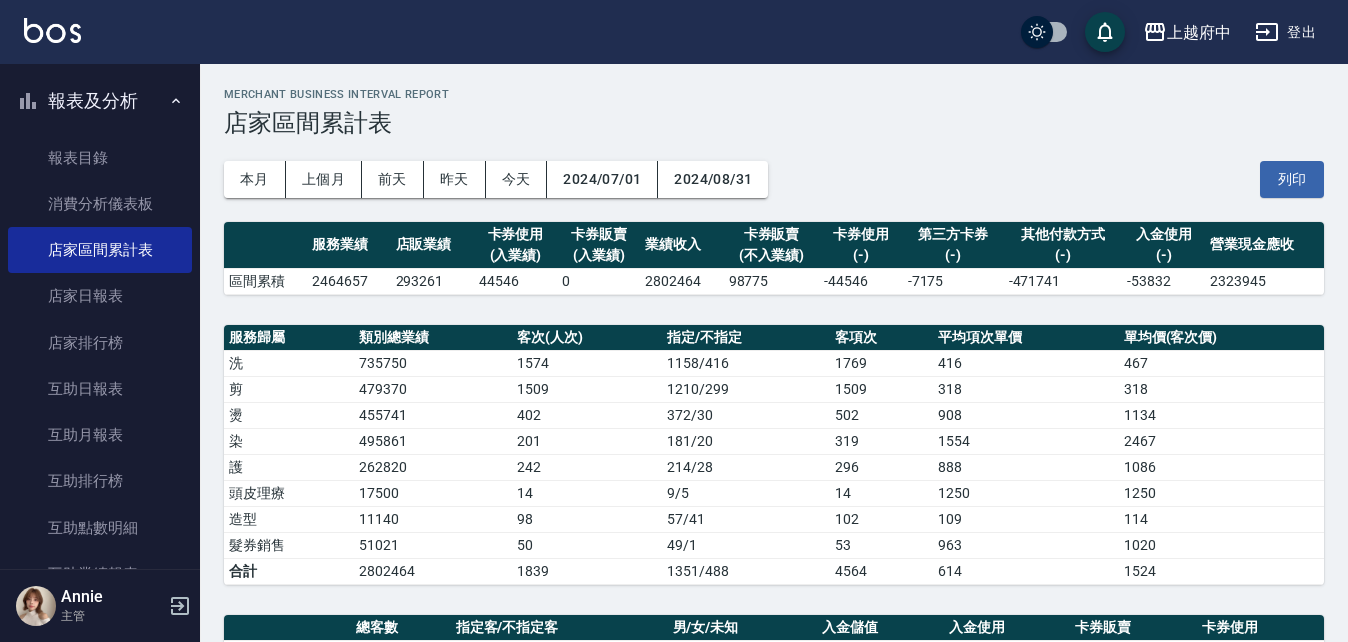 click on "2024/08/31" at bounding box center (713, 179) 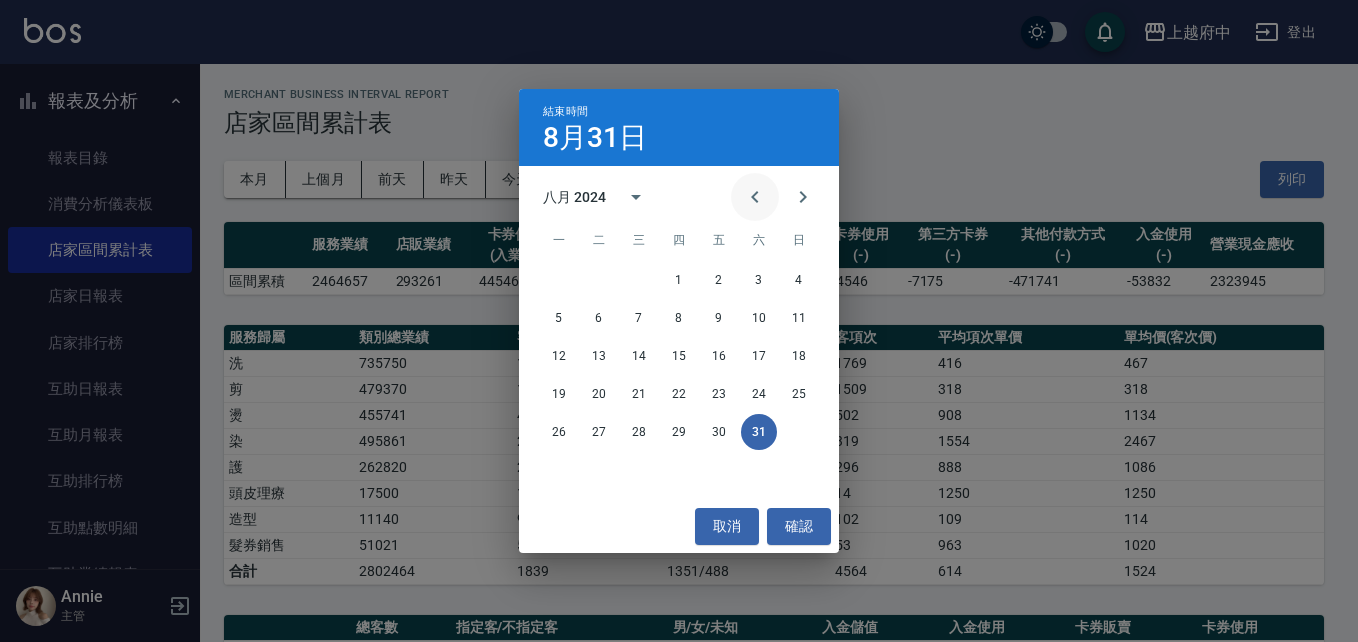 click 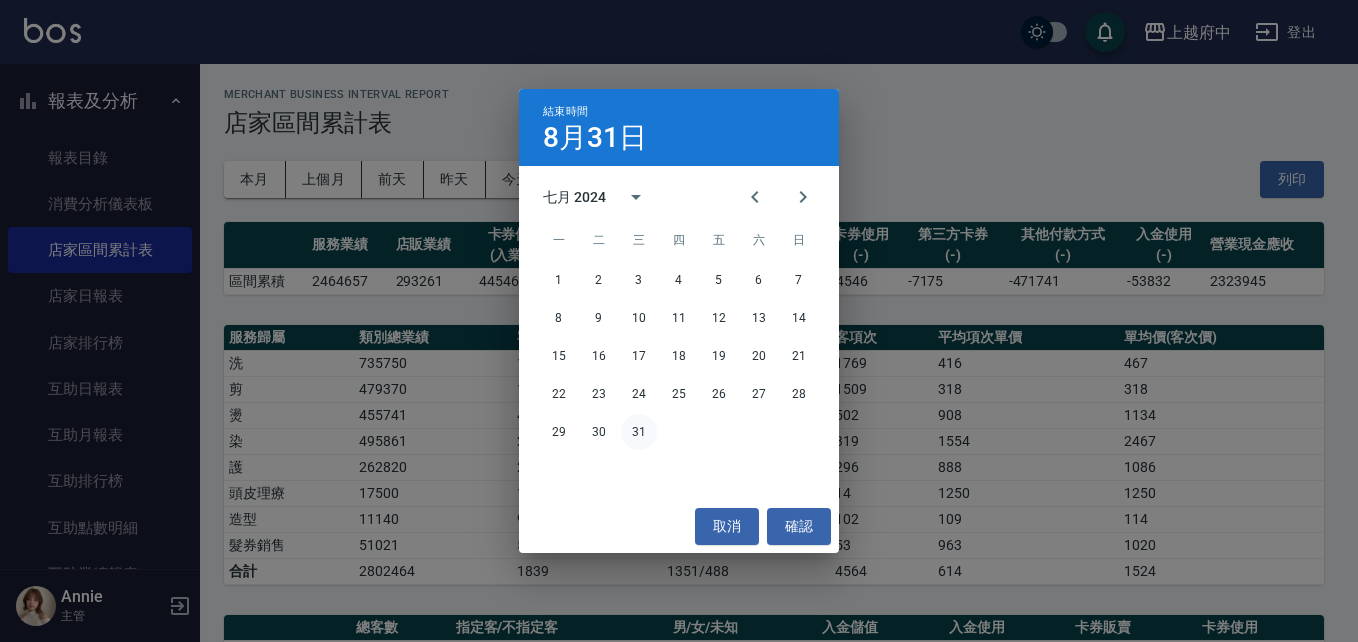 click on "31" at bounding box center (639, 432) 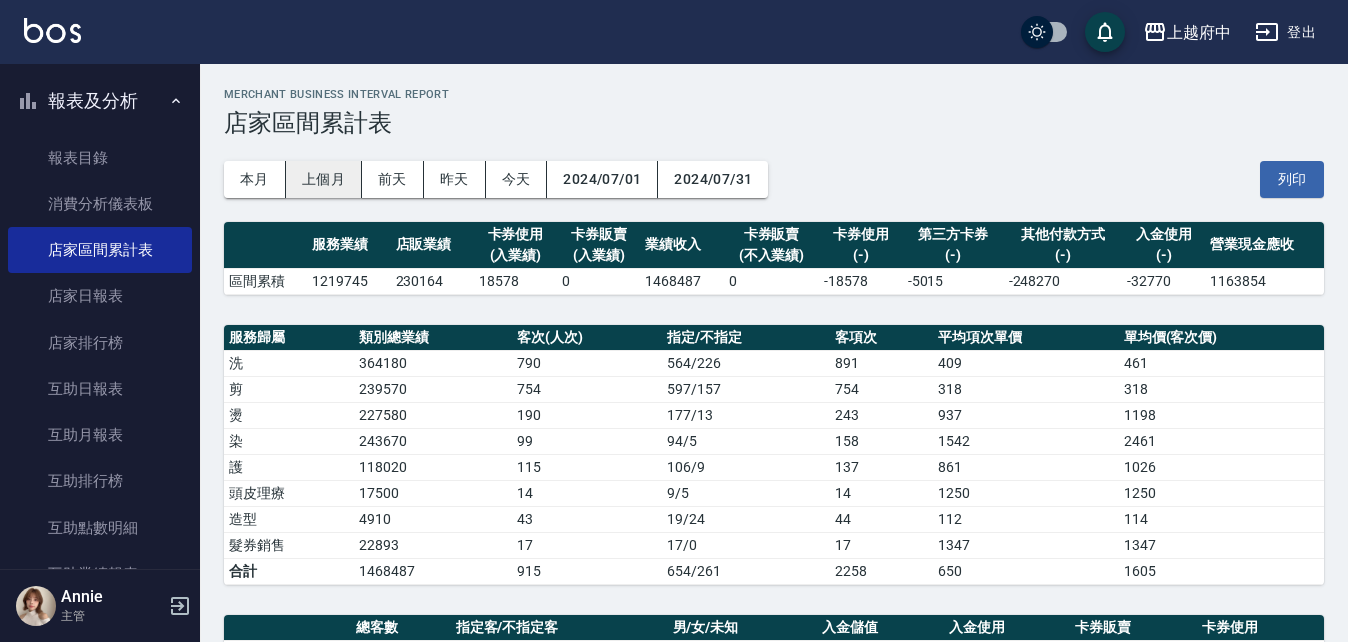 click on "上個月" at bounding box center [324, 179] 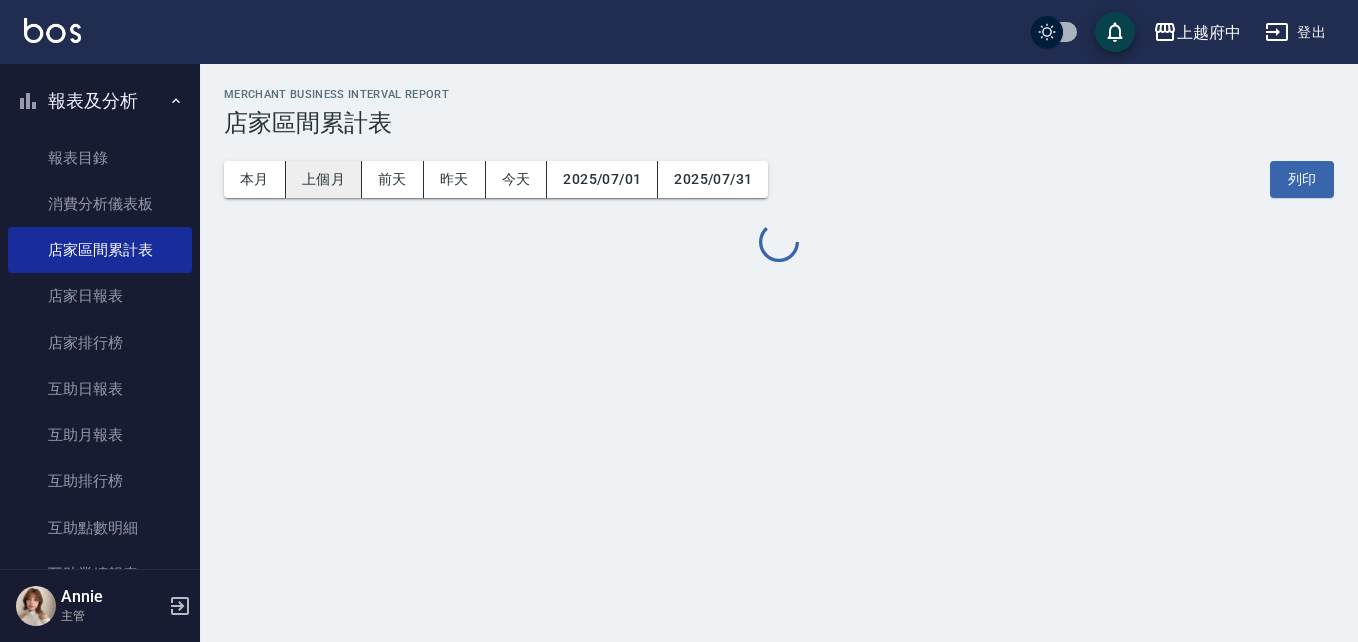 click on "上個月" at bounding box center [324, 179] 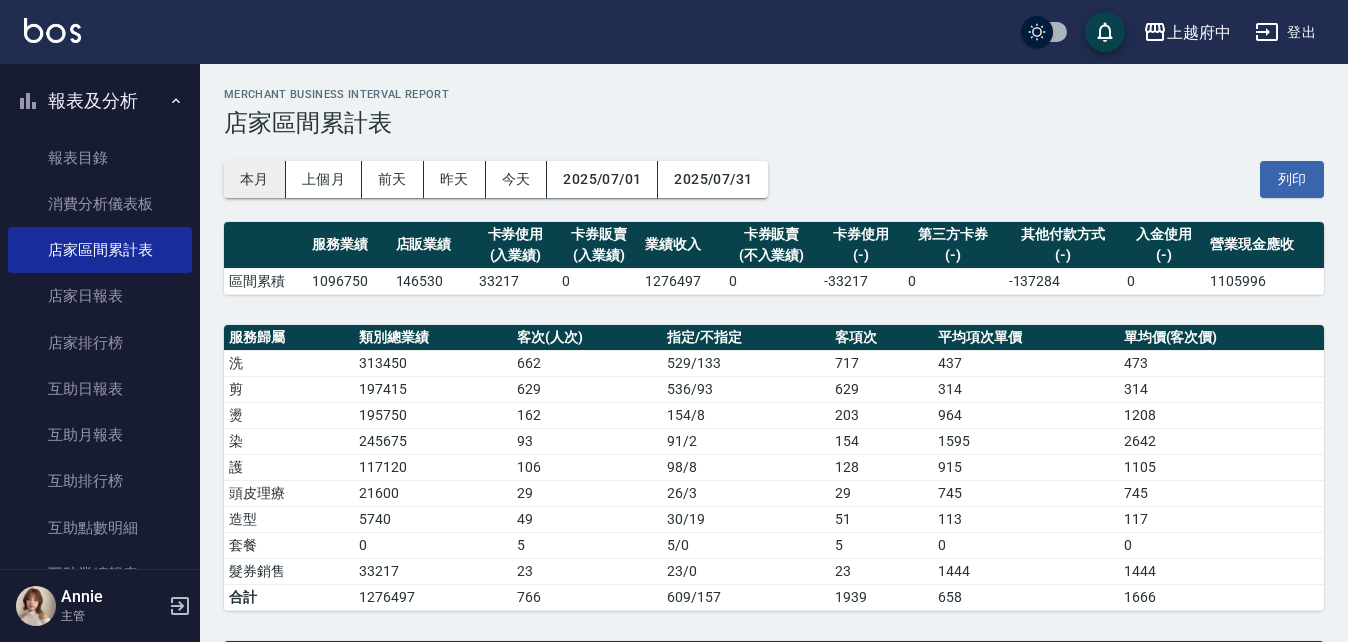 click on "本月" at bounding box center [255, 179] 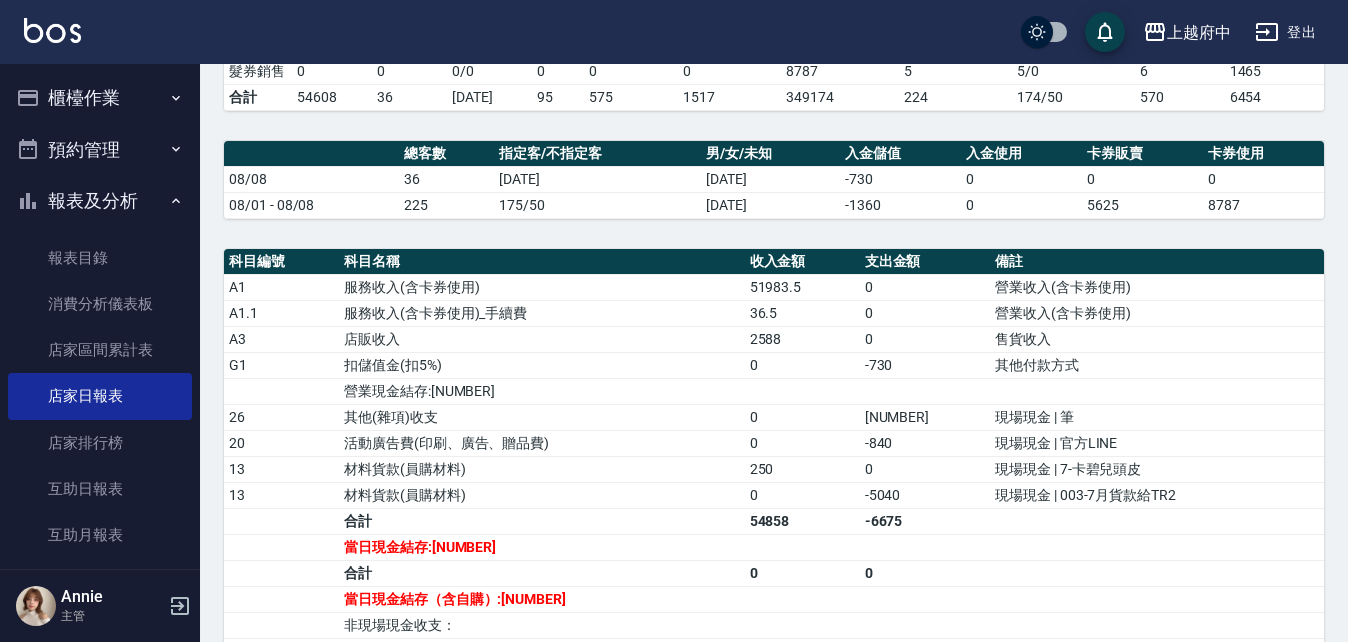 scroll, scrollTop: 0, scrollLeft: 0, axis: both 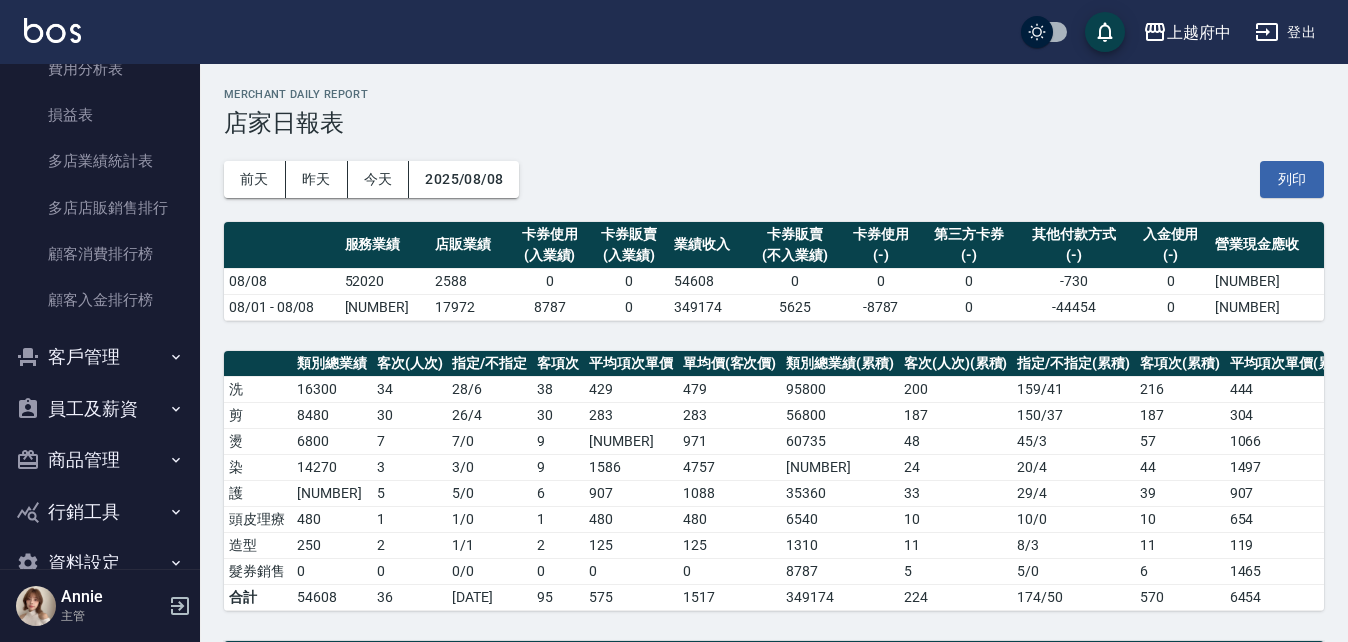 click on "員工及薪資" at bounding box center (100, 409) 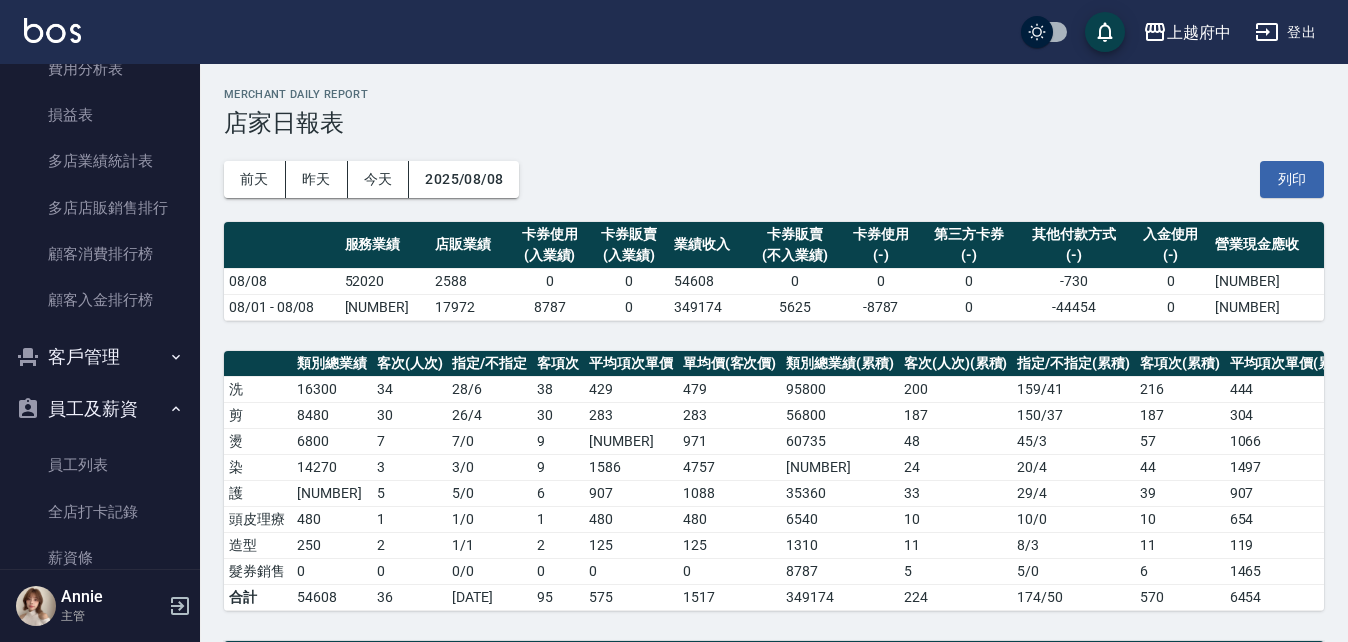 scroll, scrollTop: 2100, scrollLeft: 0, axis: vertical 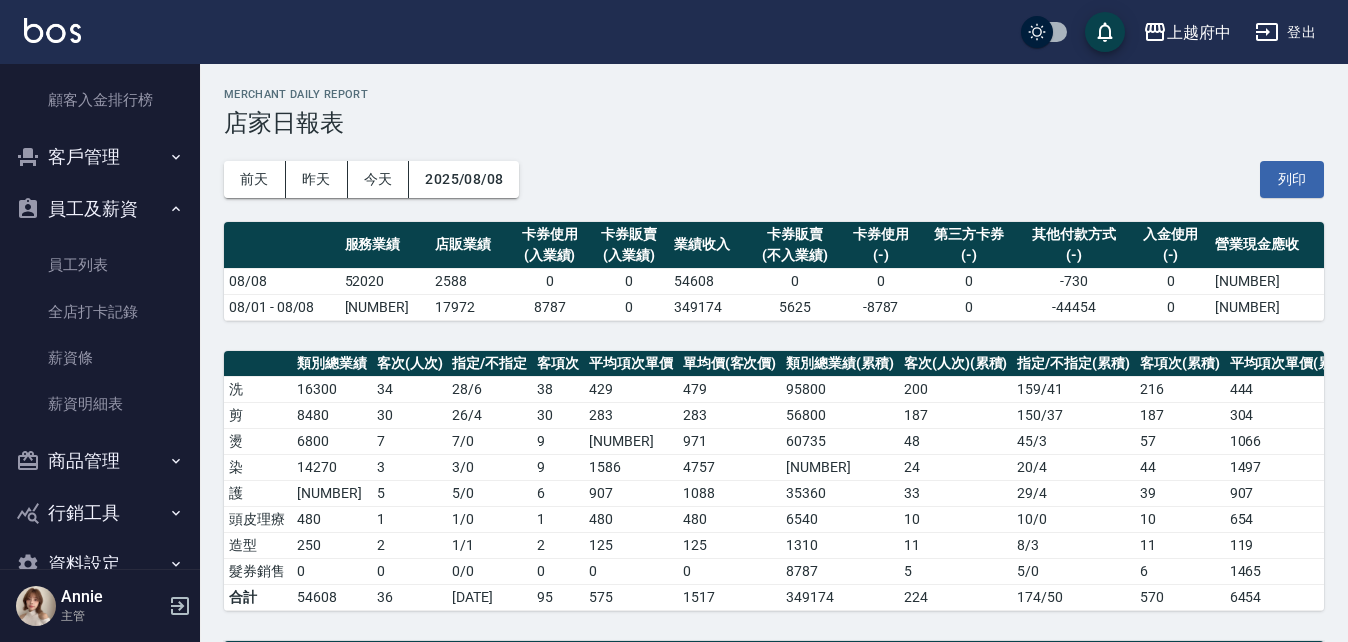 click on "客戶管理" at bounding box center (100, 157) 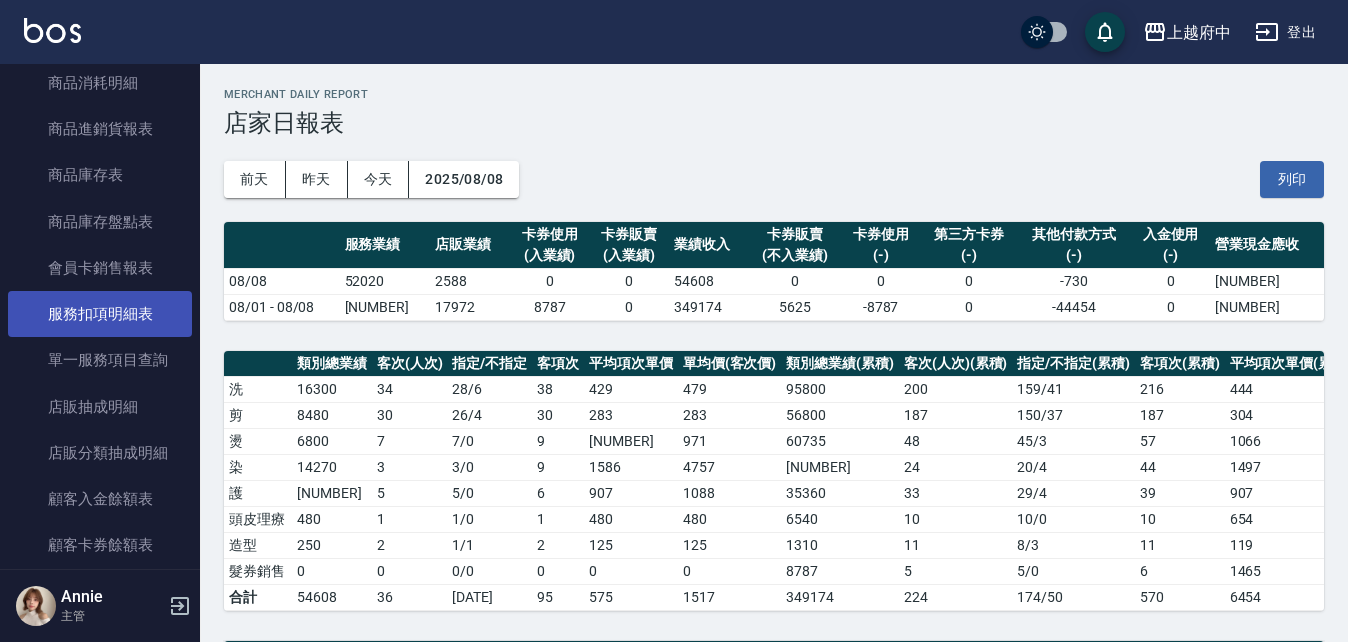 scroll, scrollTop: 946, scrollLeft: 0, axis: vertical 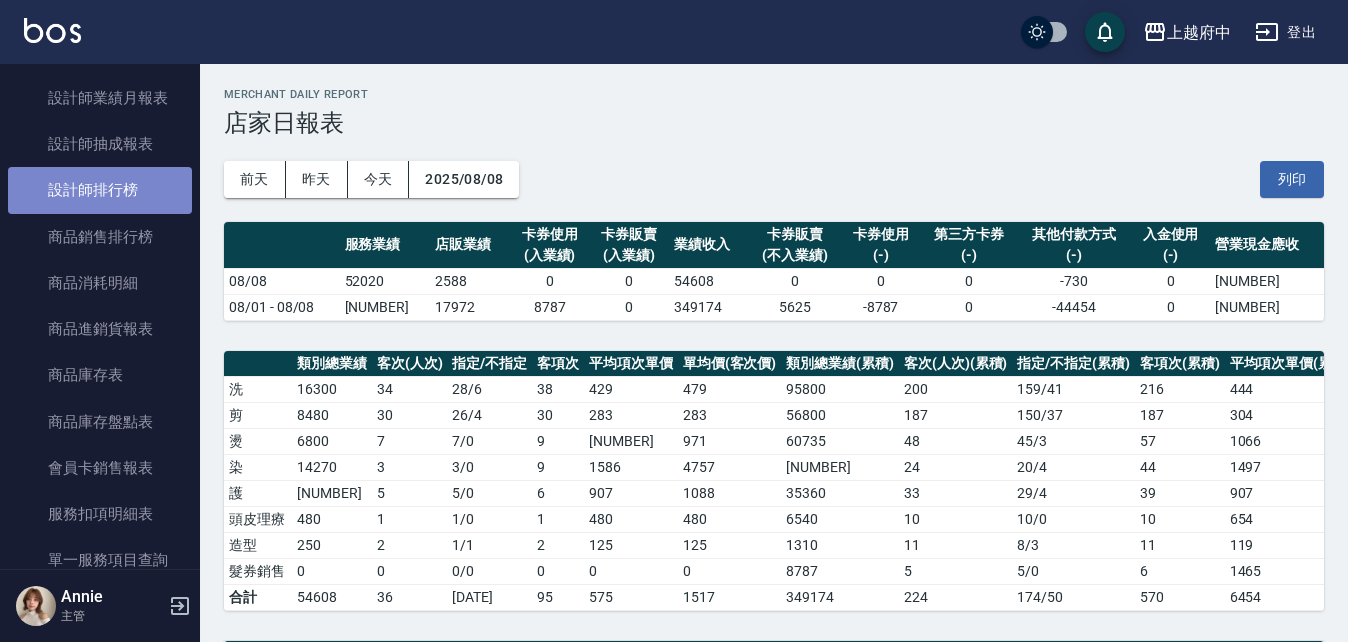 click on "設計師排行榜" at bounding box center (100, 190) 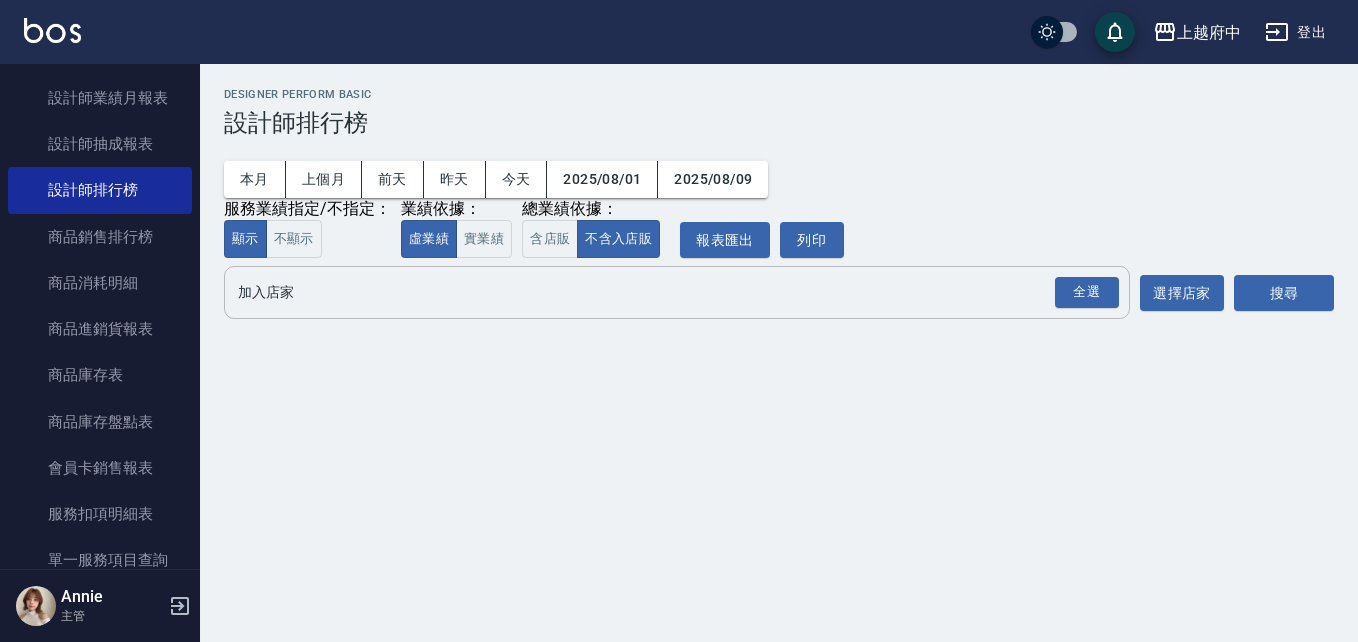 click on "加入店家" at bounding box center (662, 292) 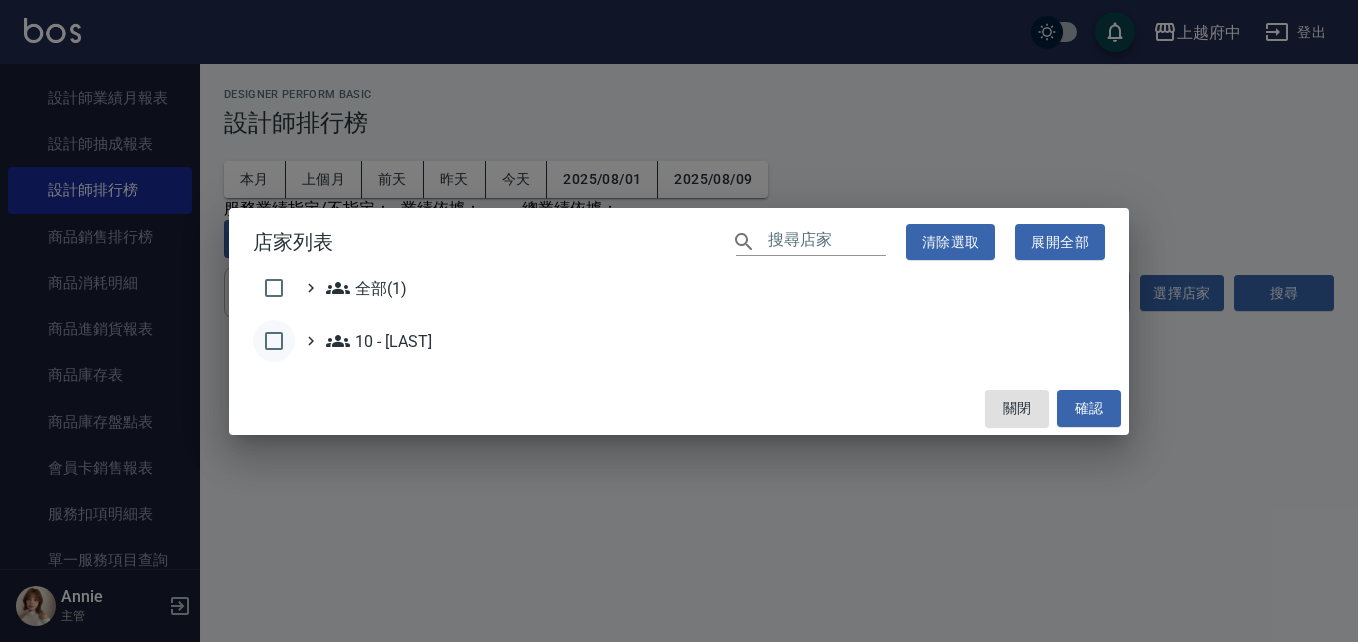 click at bounding box center (274, 341) 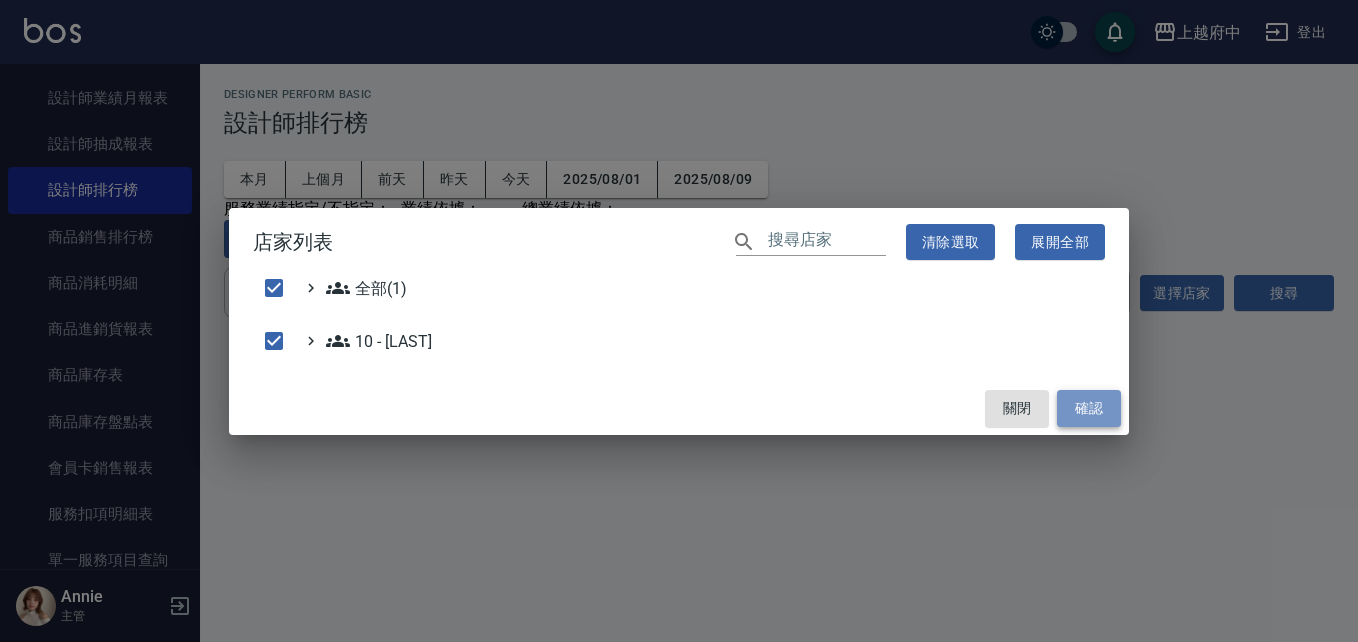 click on "確認" at bounding box center [1089, 408] 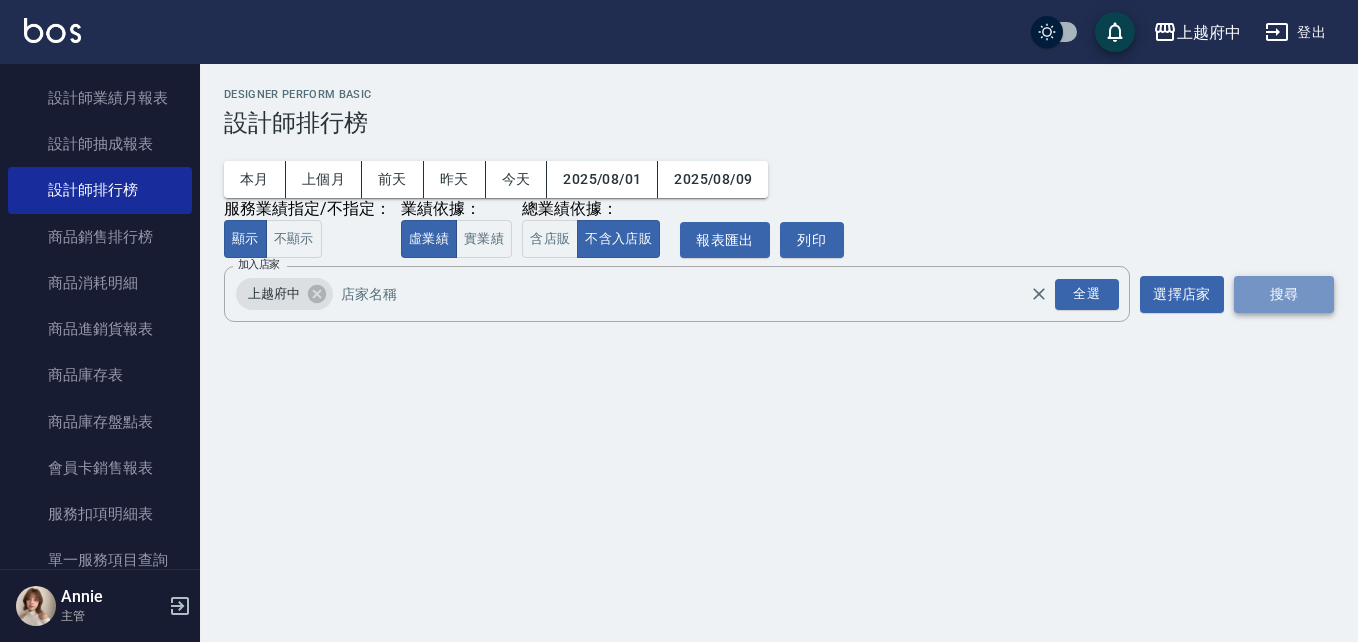 click on "搜尋" at bounding box center [1284, 294] 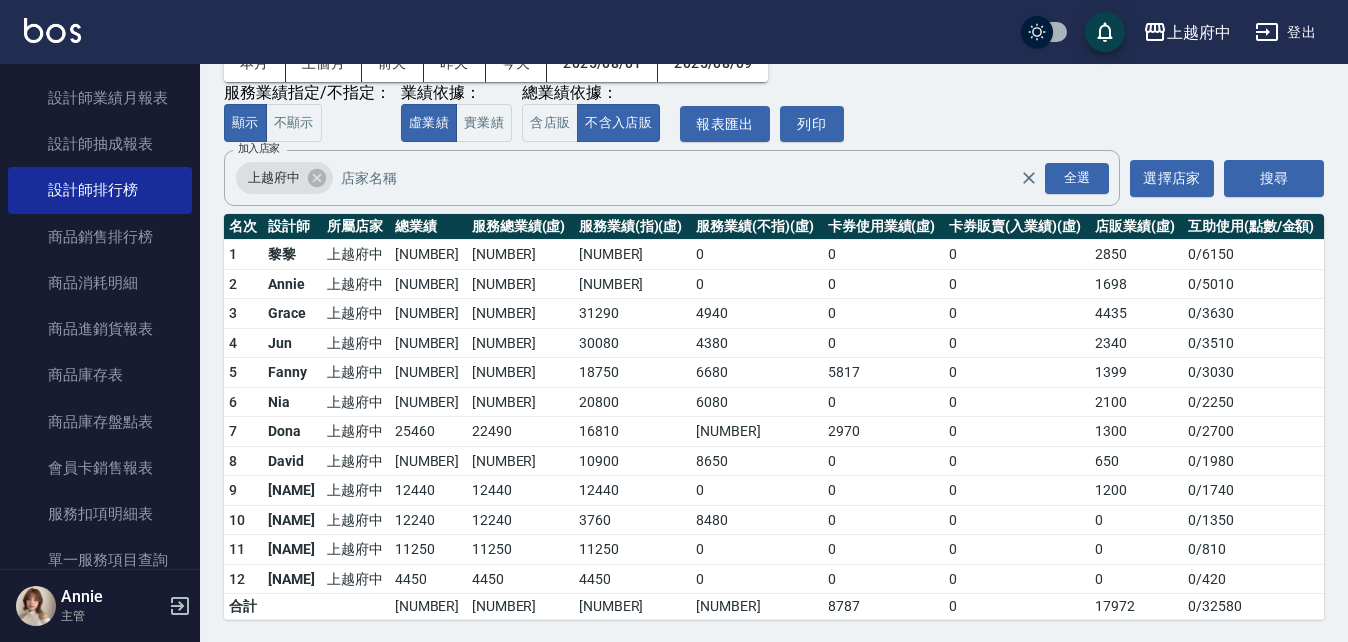 scroll, scrollTop: 121, scrollLeft: 0, axis: vertical 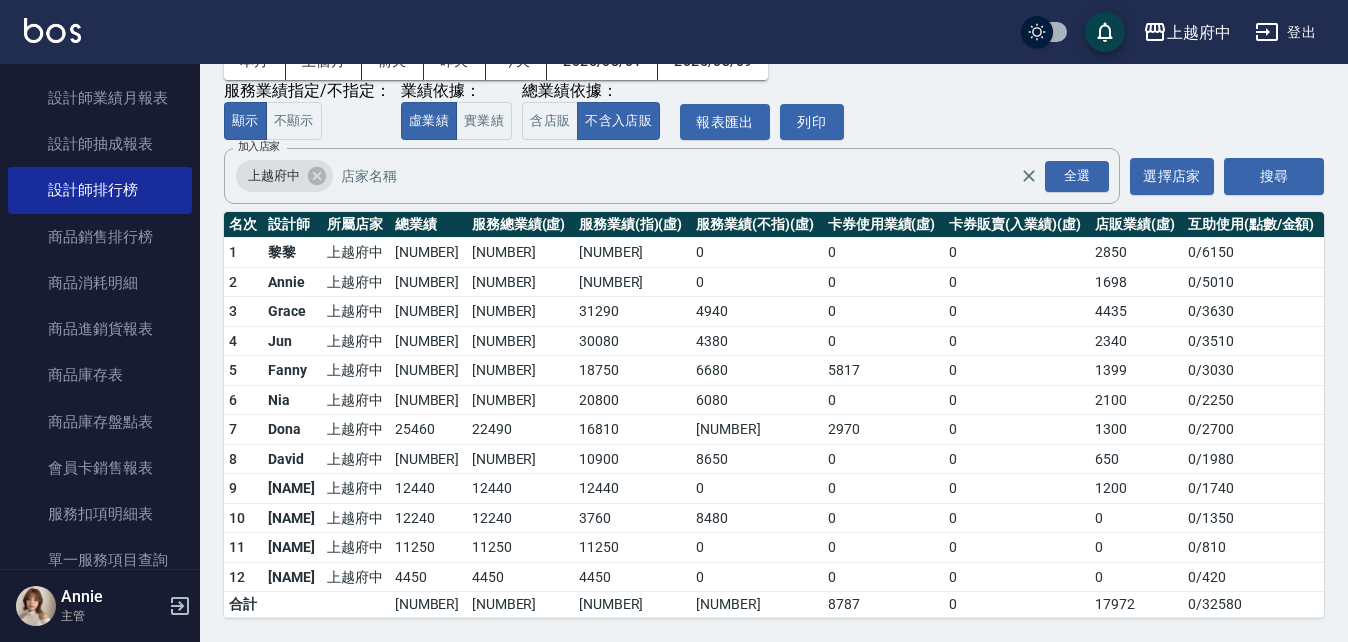 drag, startPoint x: 907, startPoint y: 432, endPoint x: 354, endPoint y: 393, distance: 554.37354 